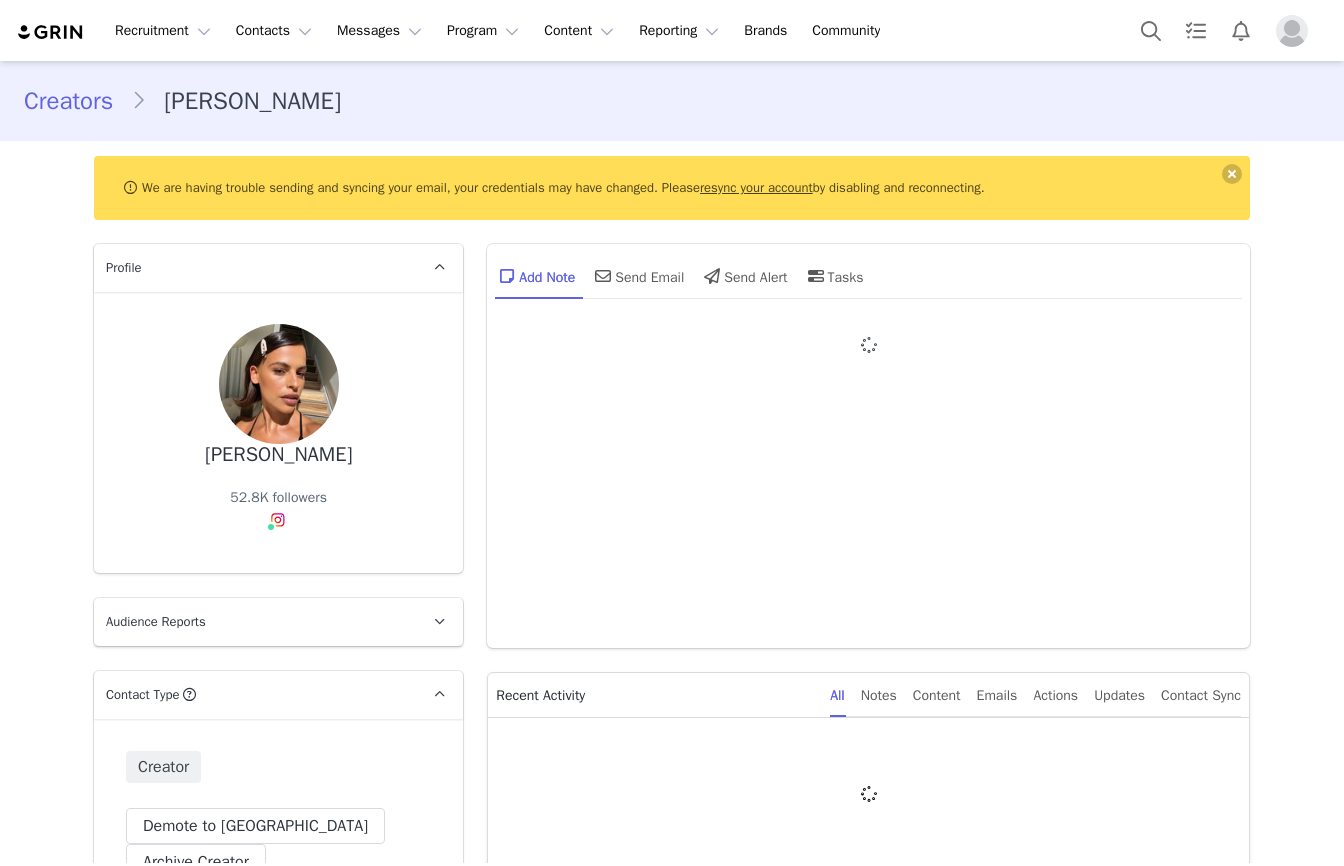 scroll, scrollTop: 0, scrollLeft: 0, axis: both 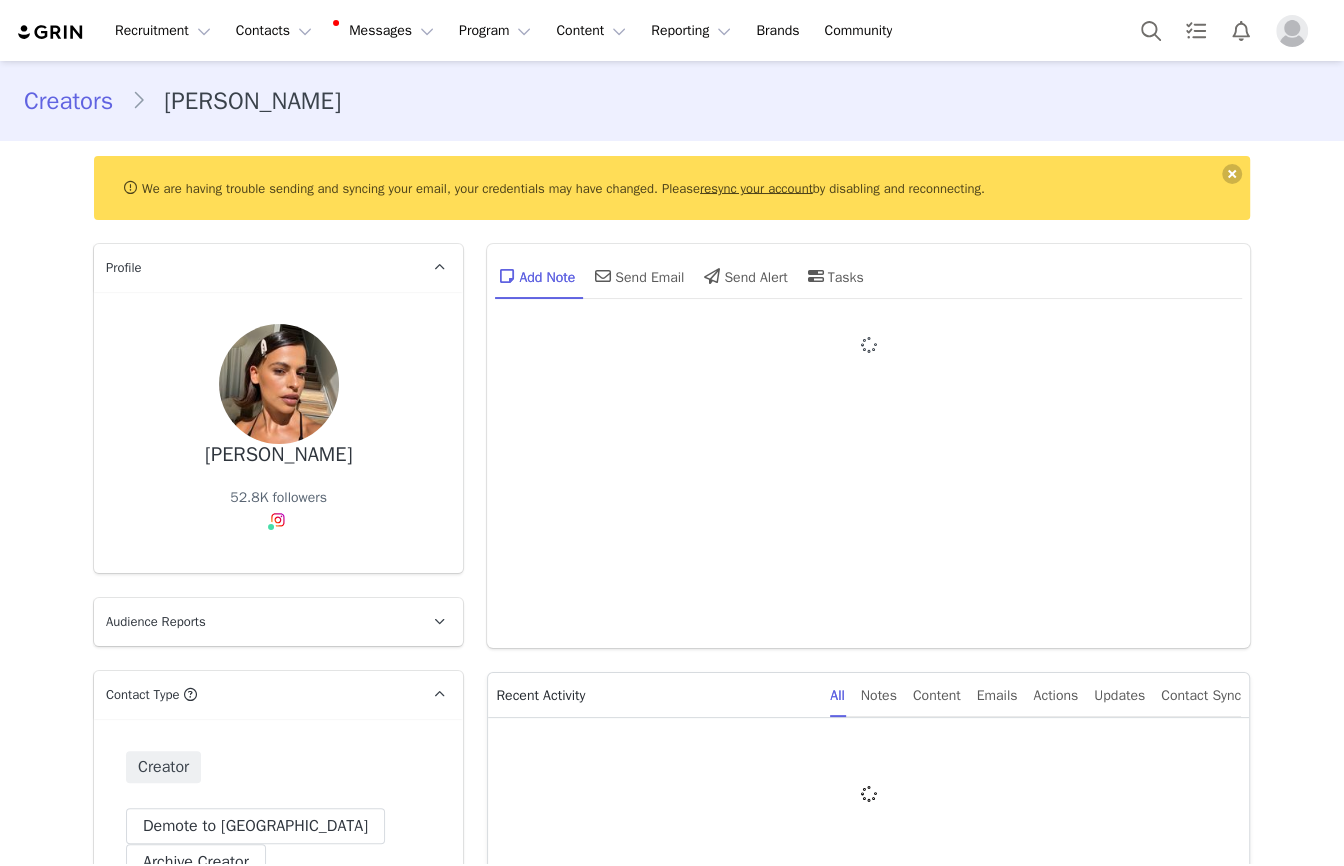 type on "+1 ([GEOGRAPHIC_DATA])" 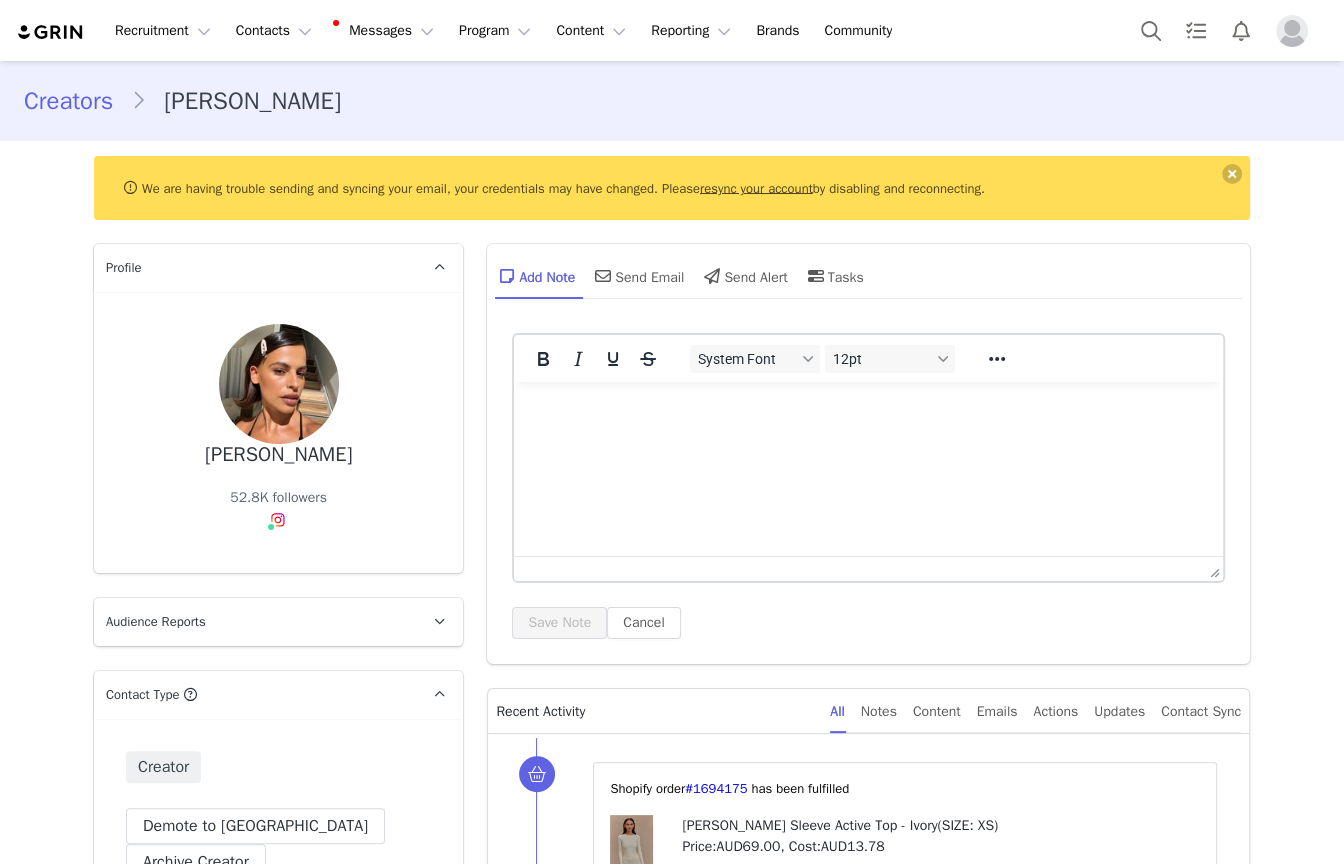 scroll, scrollTop: 0, scrollLeft: 0, axis: both 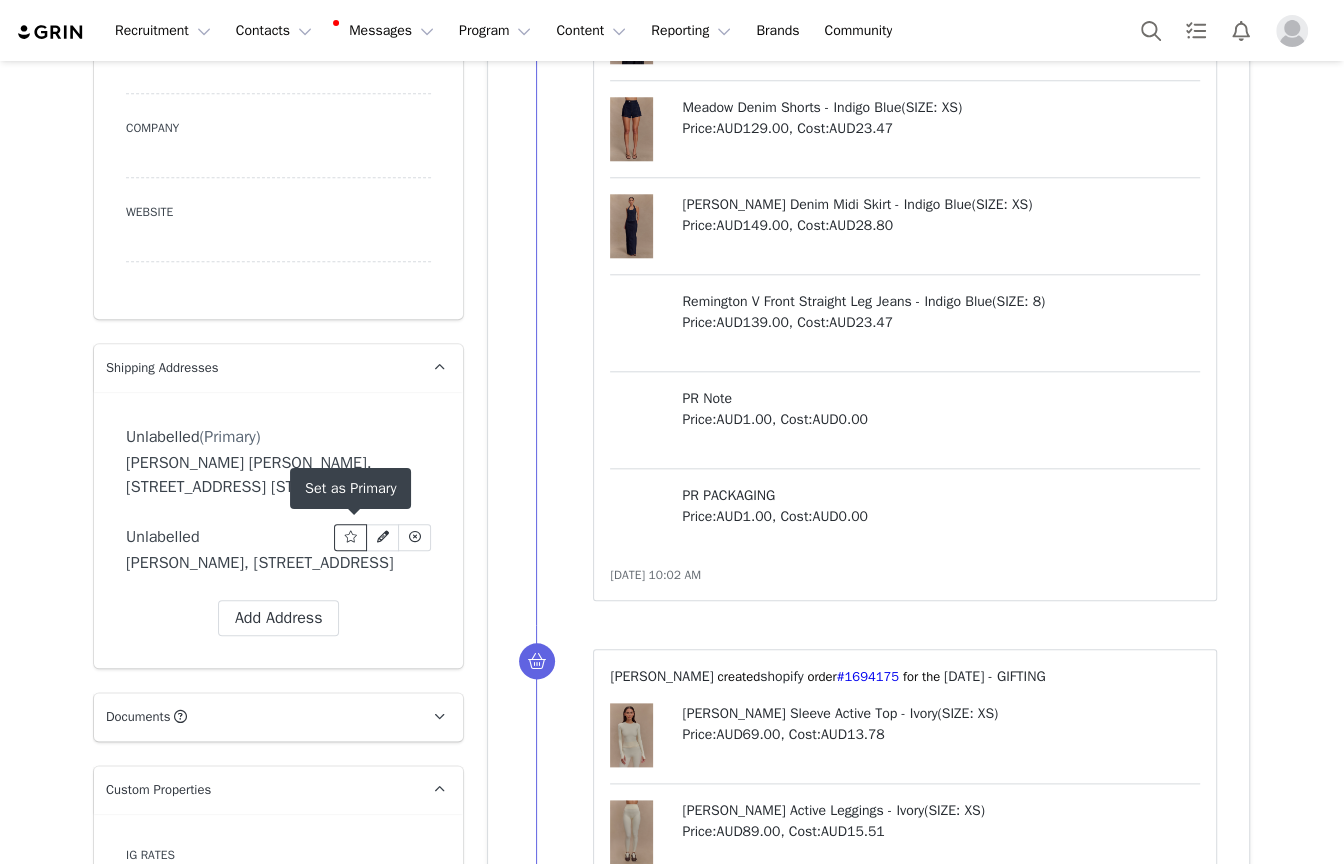 click at bounding box center (351, 537) 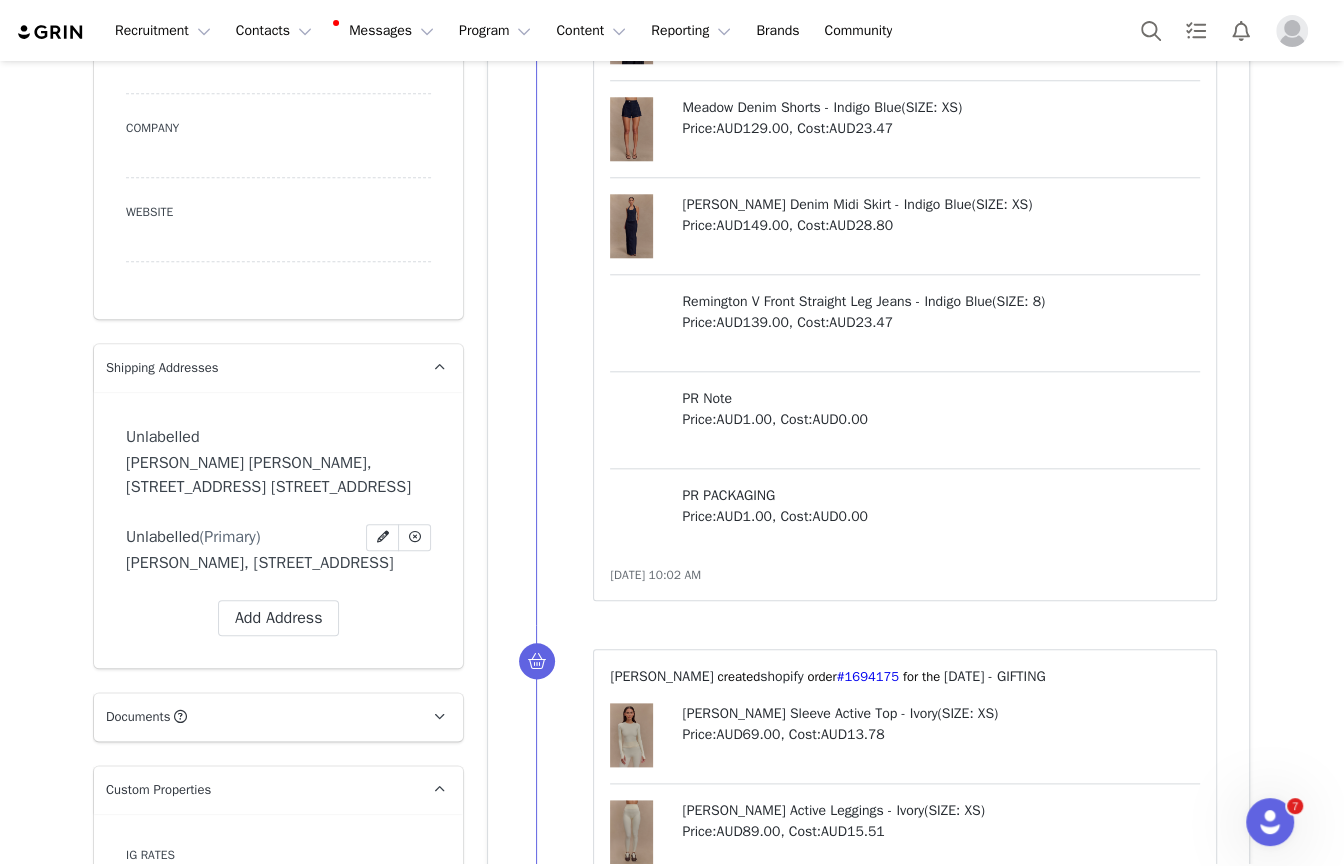 scroll, scrollTop: 0, scrollLeft: 0, axis: both 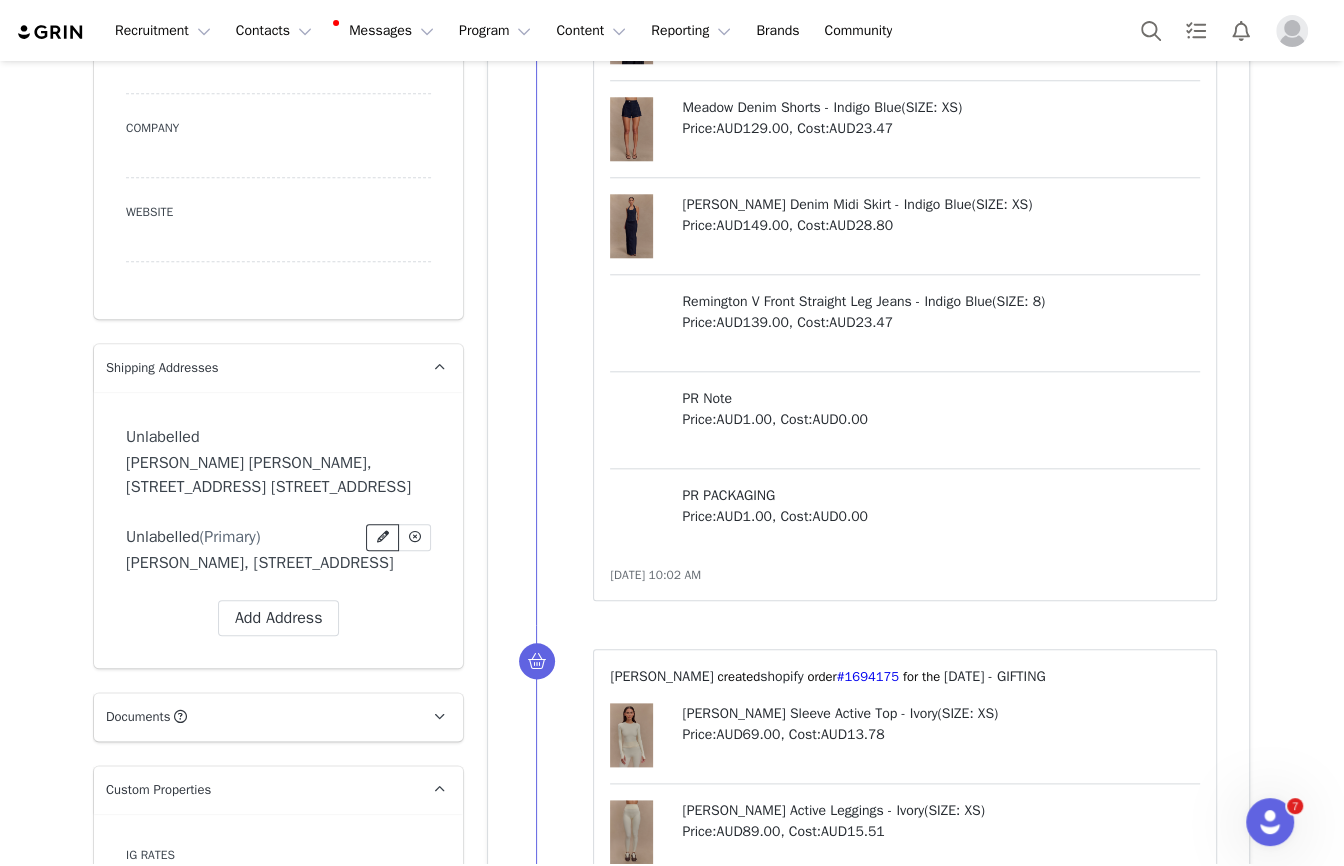 click at bounding box center [382, 537] 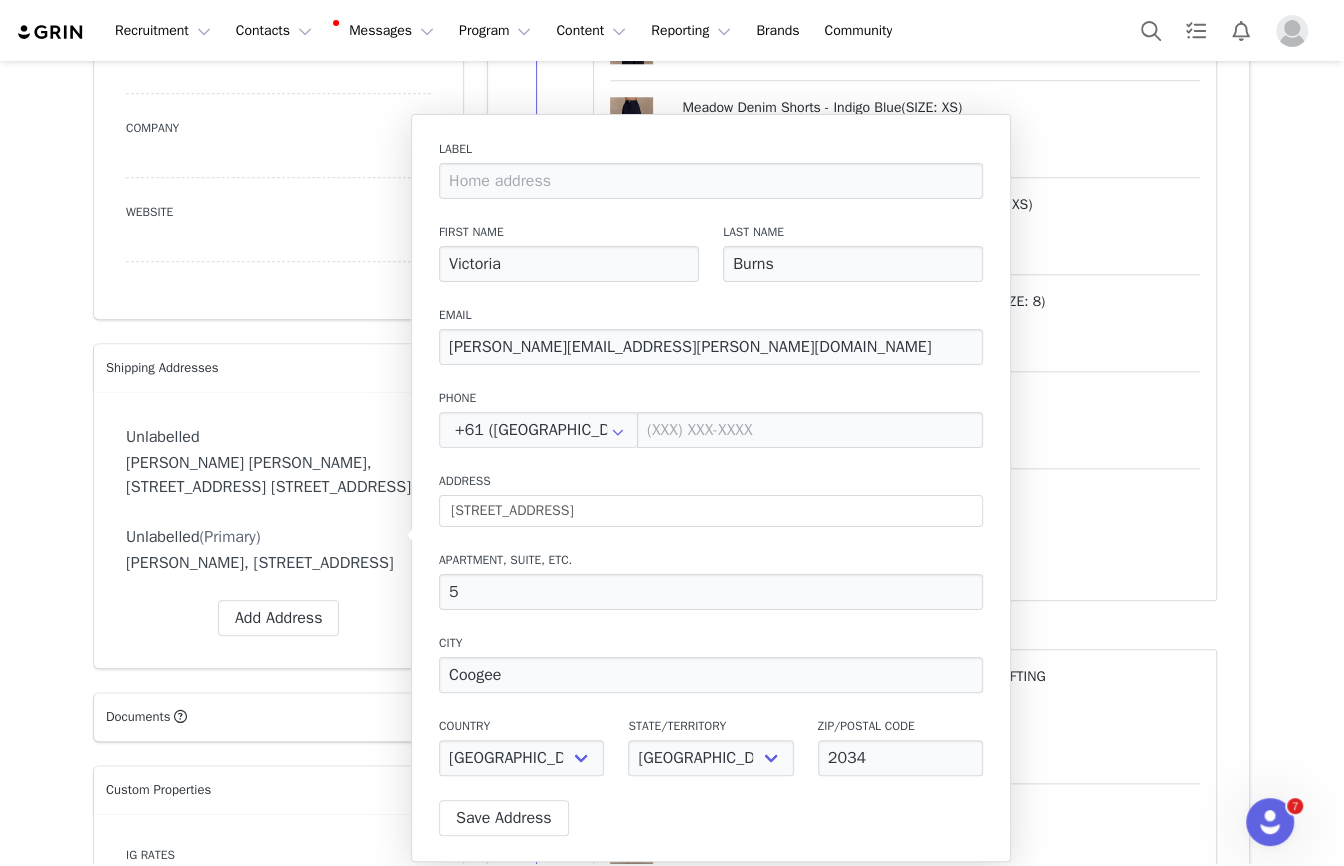 click on "[PERSON_NAME], [STREET_ADDRESS]" at bounding box center [278, 563] 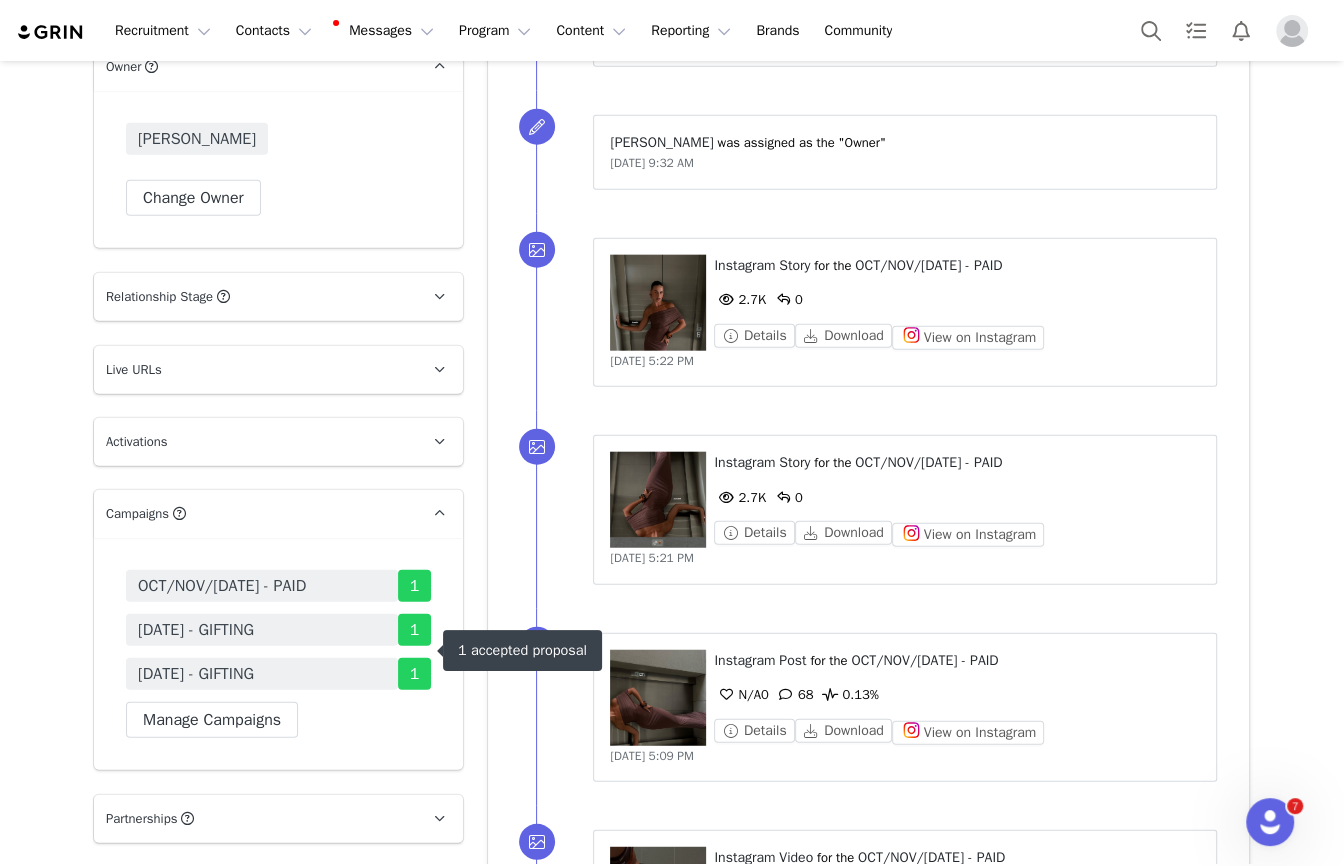 scroll, scrollTop: 3435, scrollLeft: 0, axis: vertical 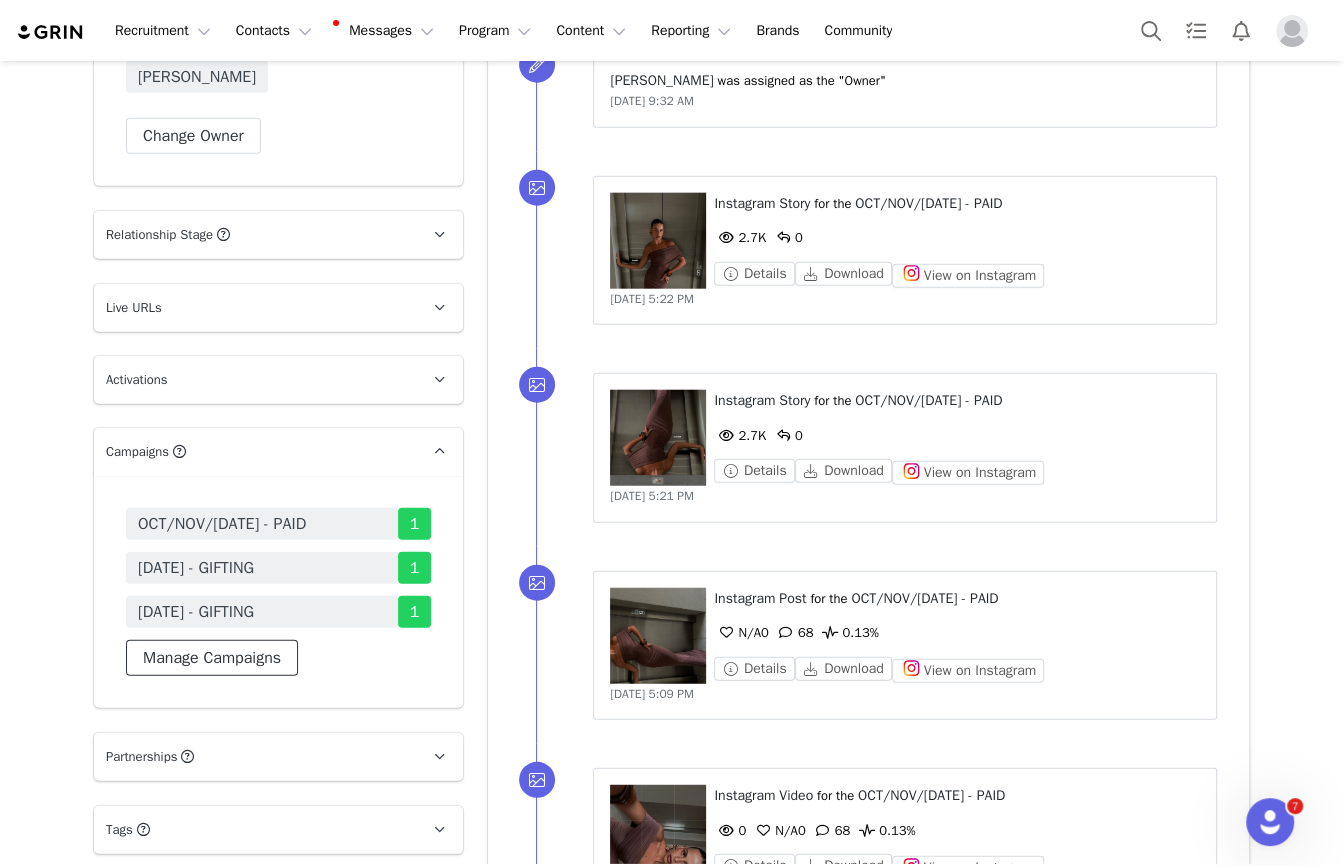 click on "Manage Campaigns" at bounding box center (212, 658) 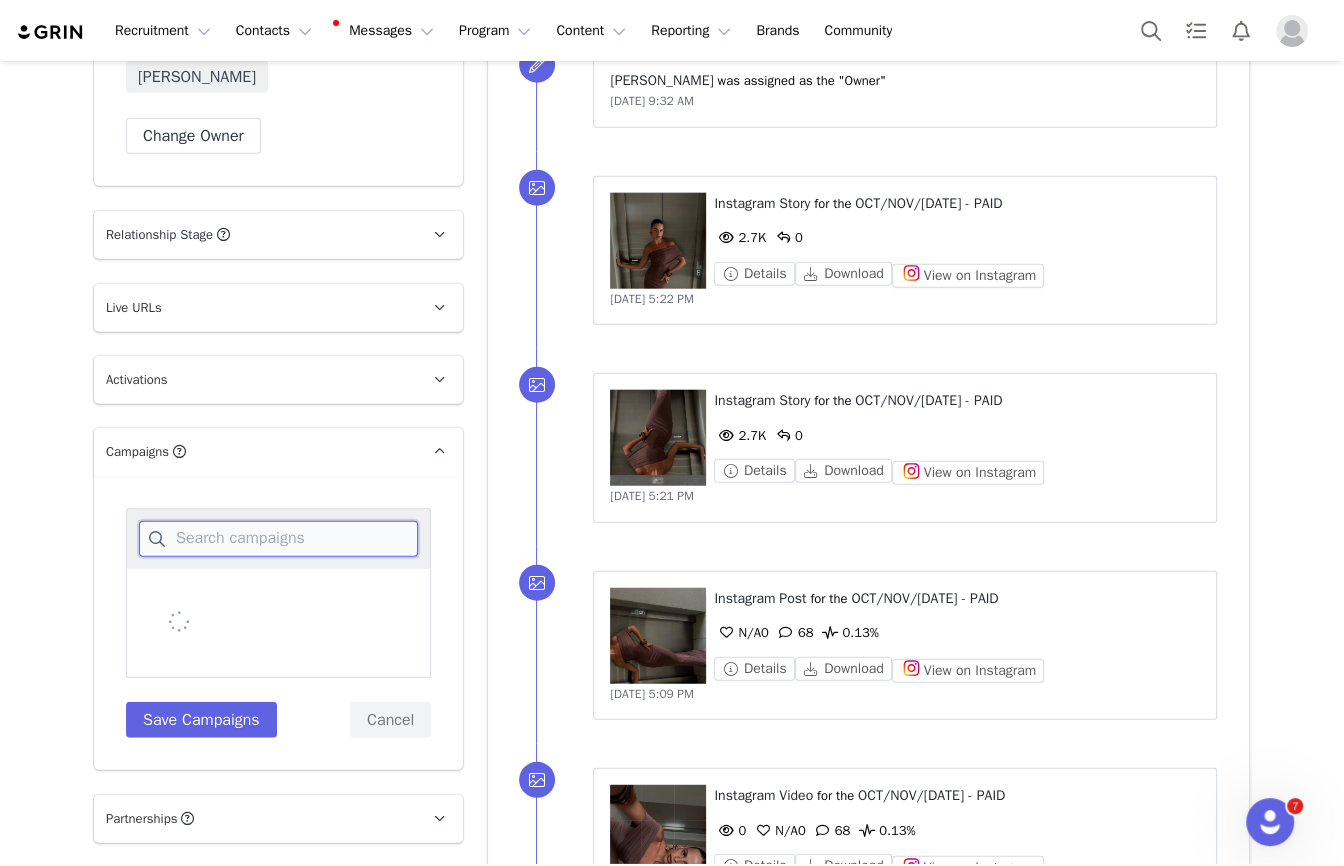click at bounding box center [278, 539] 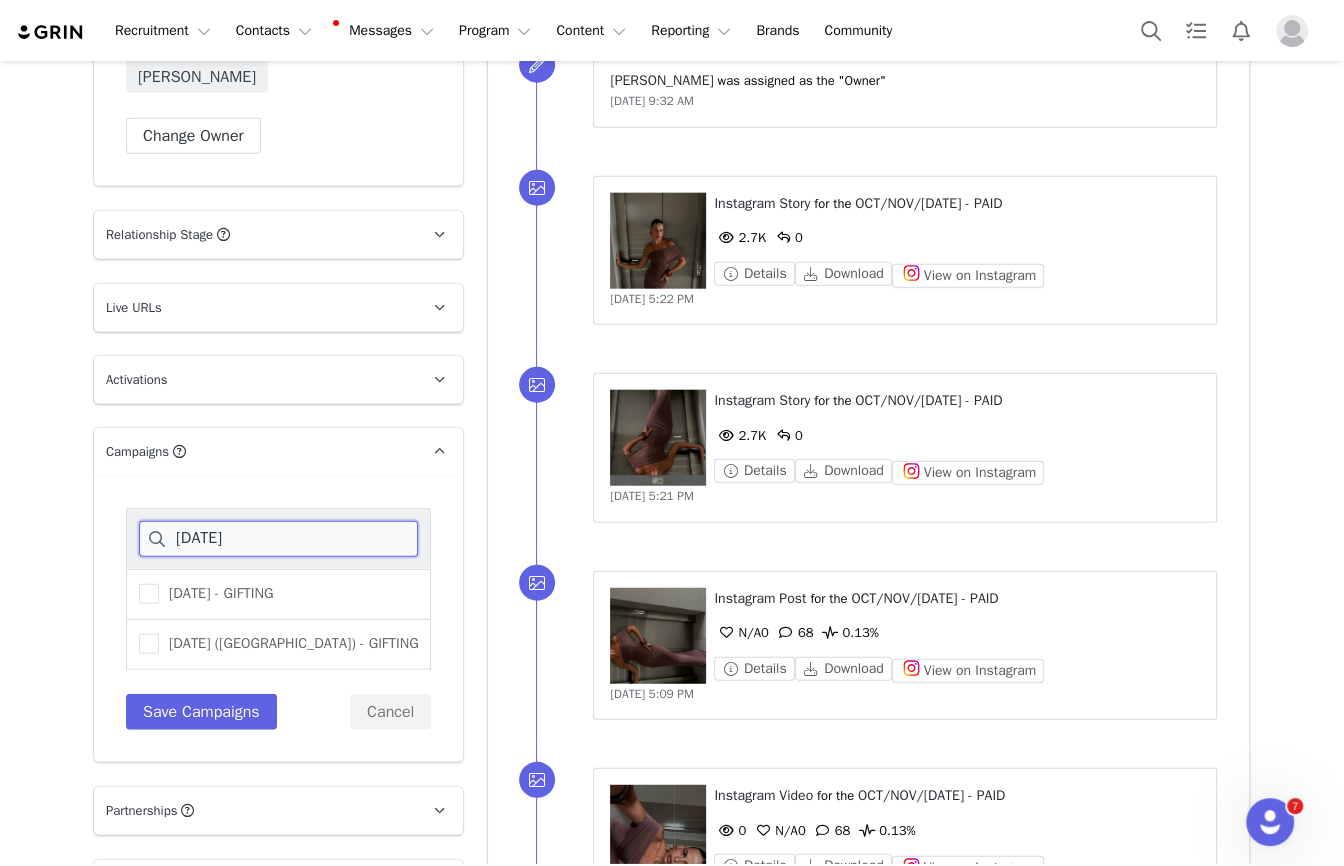 type on "[DATE]" 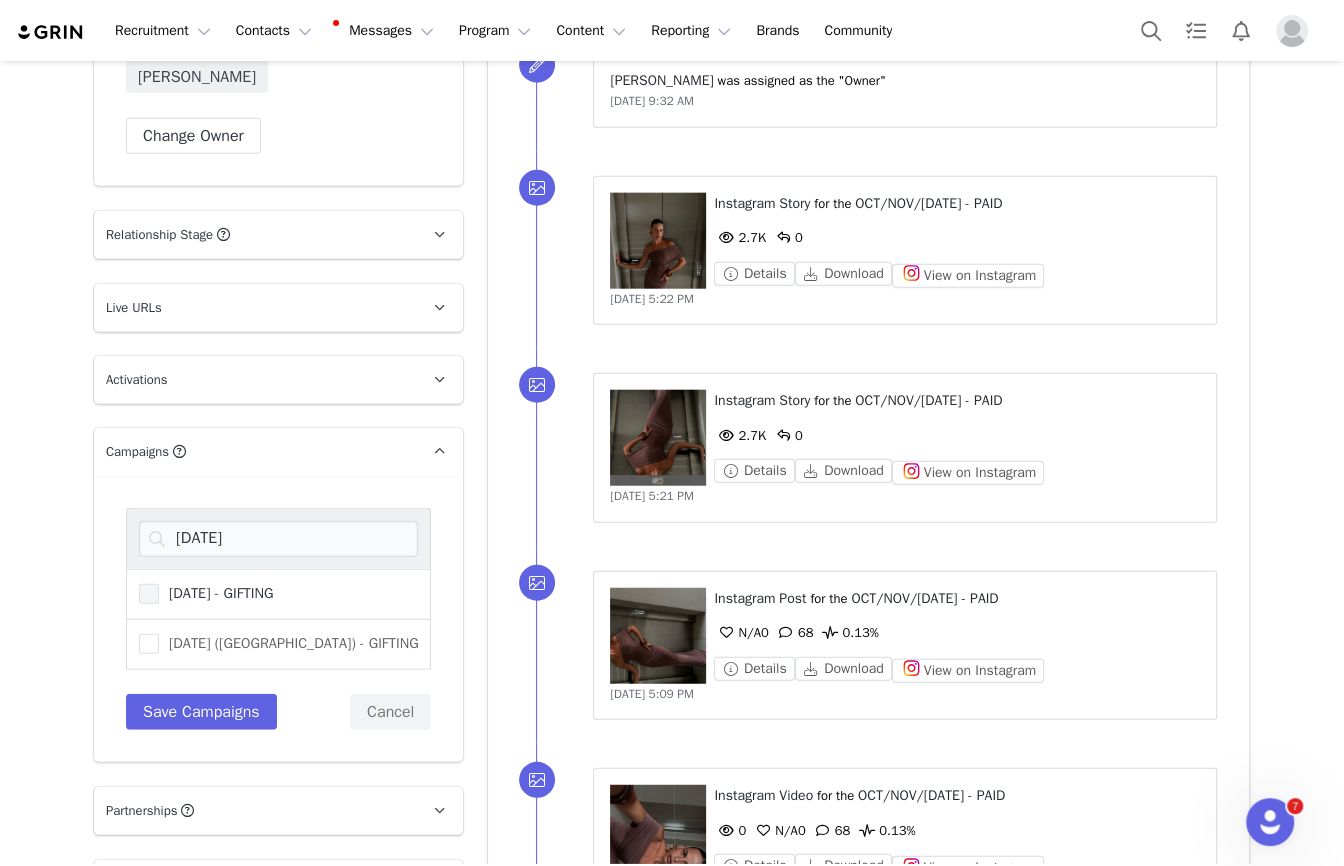 drag, startPoint x: 313, startPoint y: 607, endPoint x: 273, endPoint y: 616, distance: 41 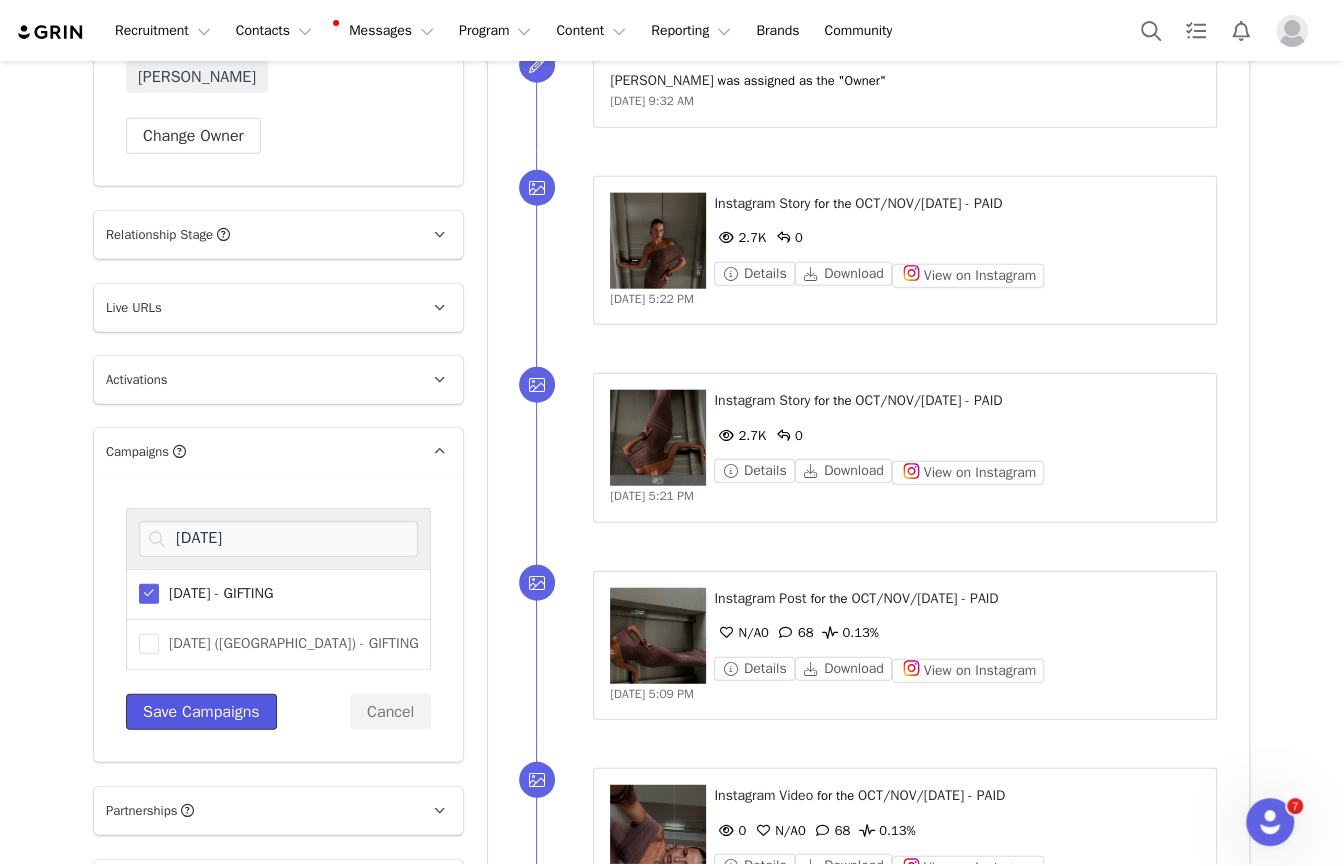 click on "Save Campaigns" at bounding box center [201, 712] 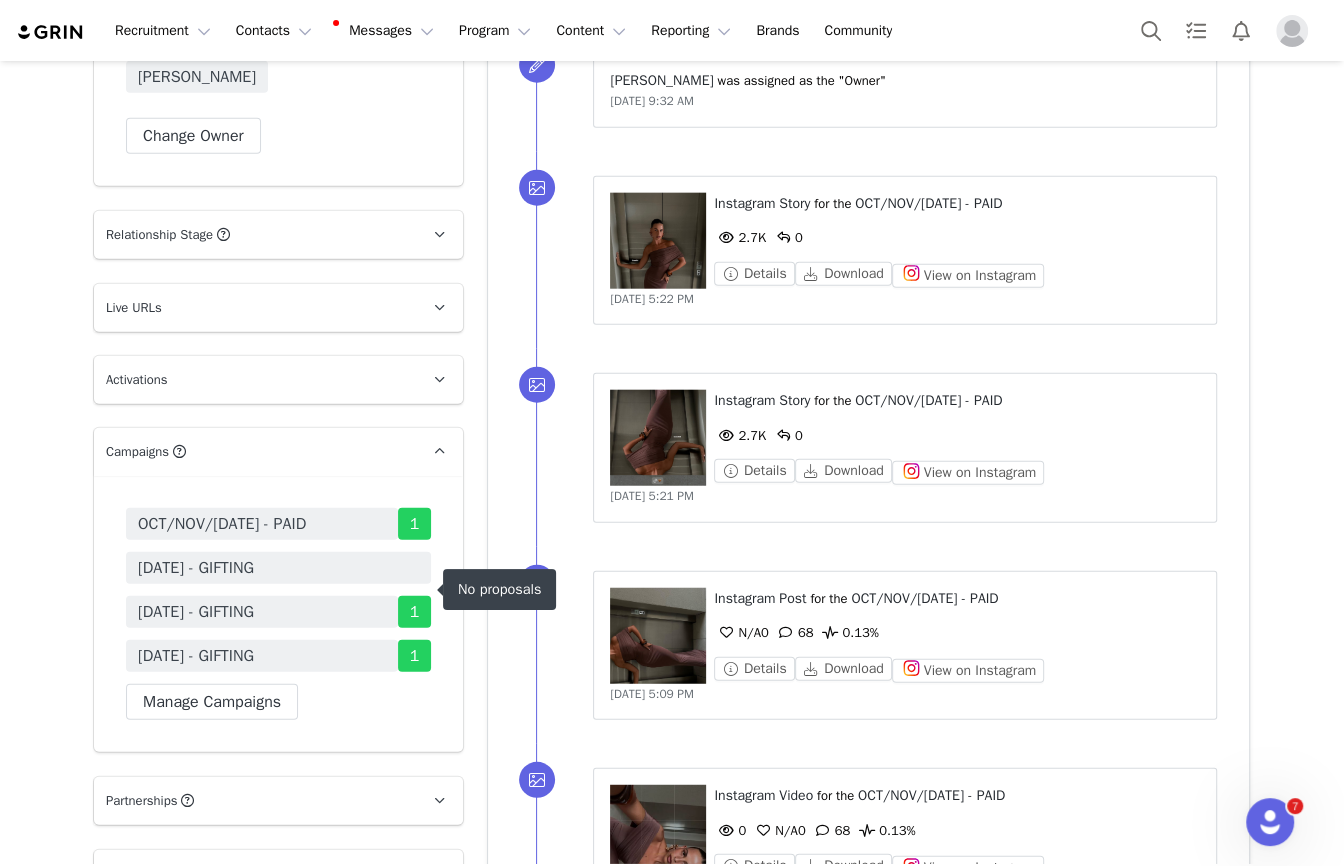 click on "[DATE] - GIFTING" at bounding box center (278, 568) 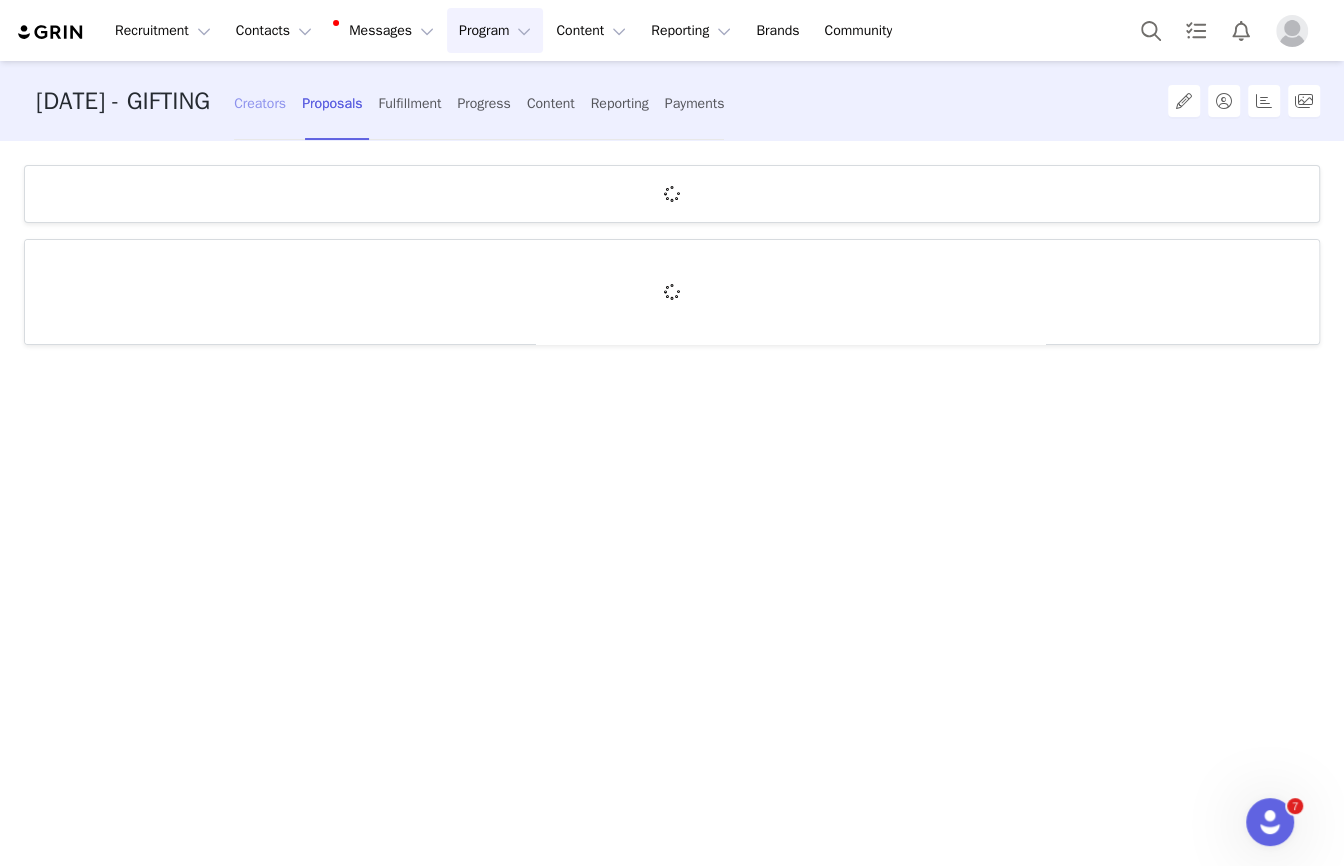 click on "Creators" at bounding box center (260, 103) 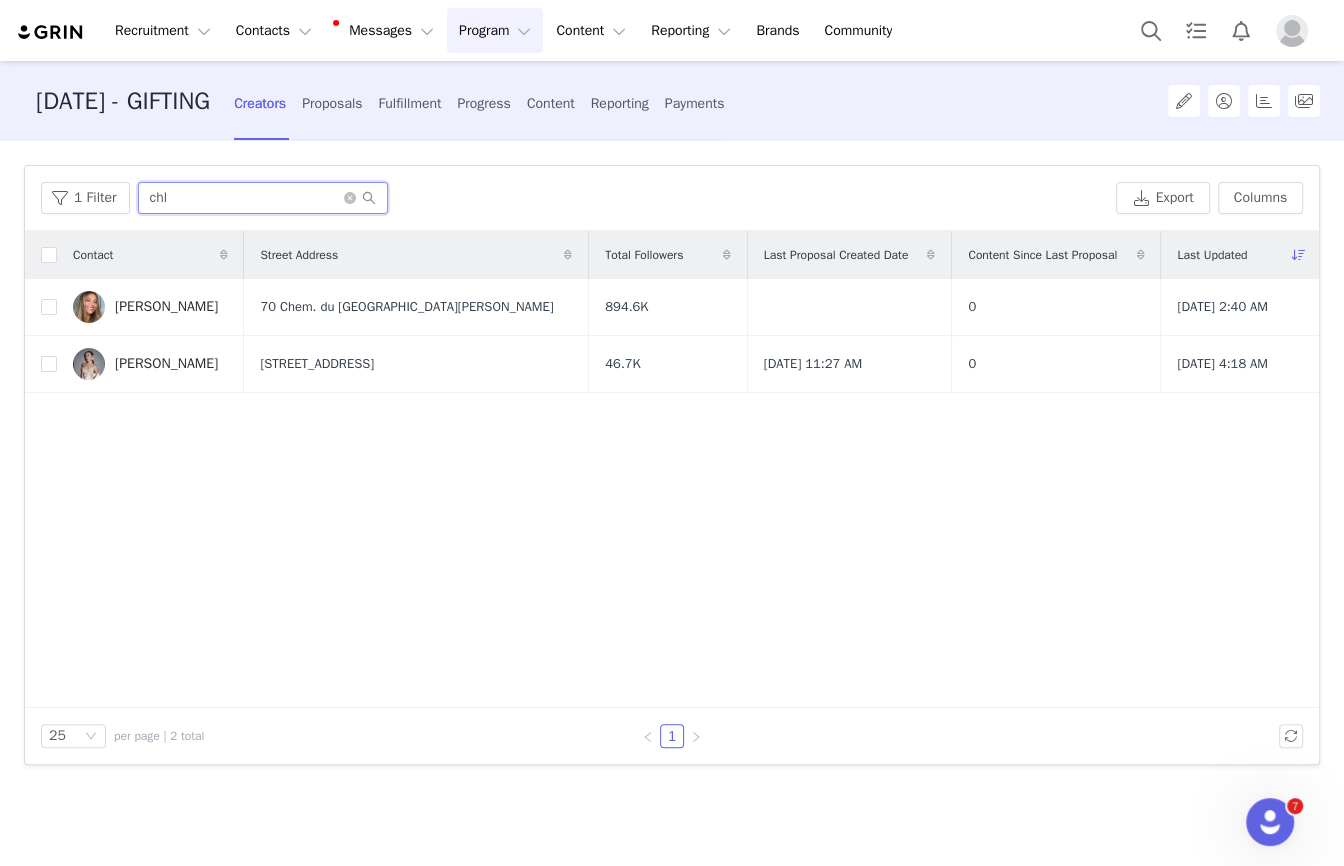 click on "chl" at bounding box center [263, 198] 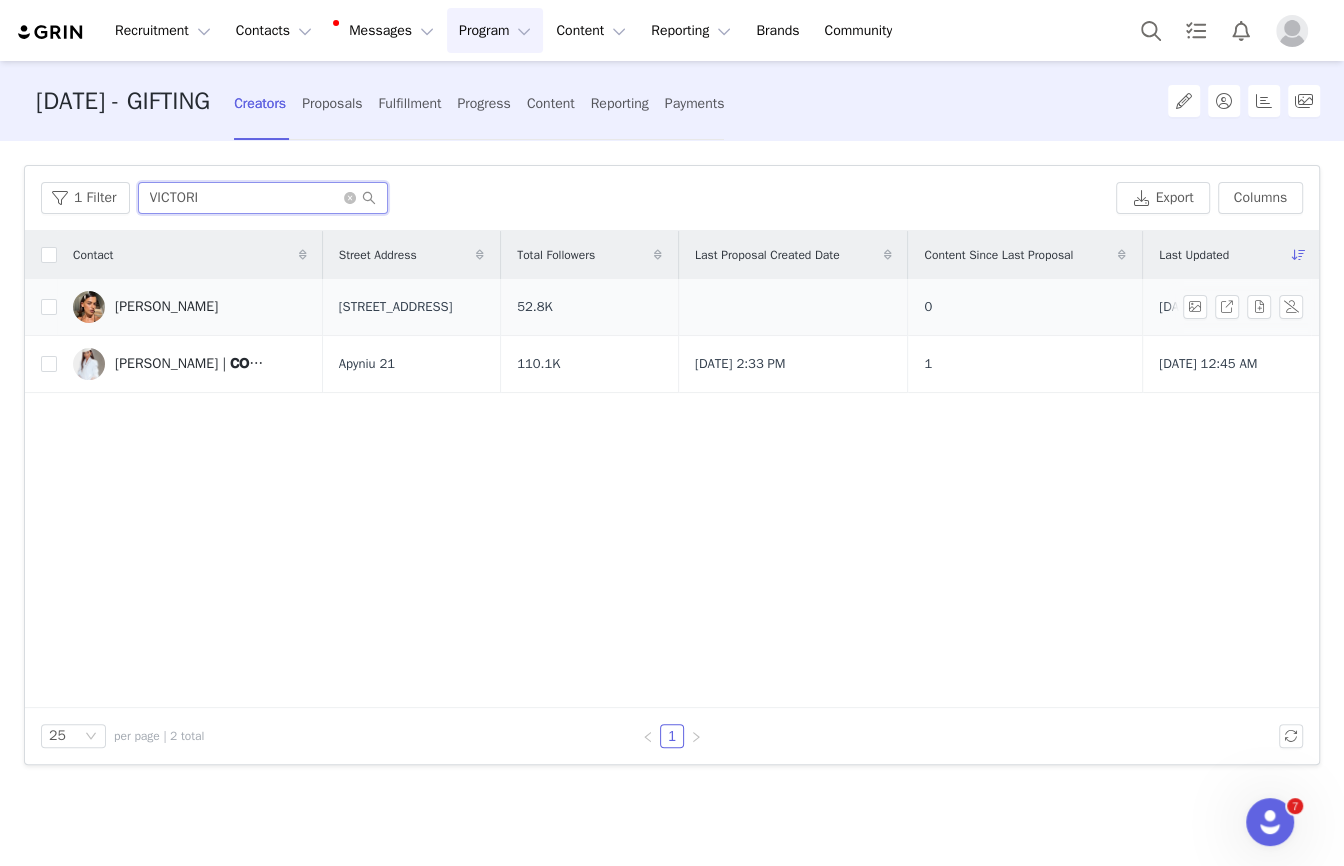type on "VICTORI" 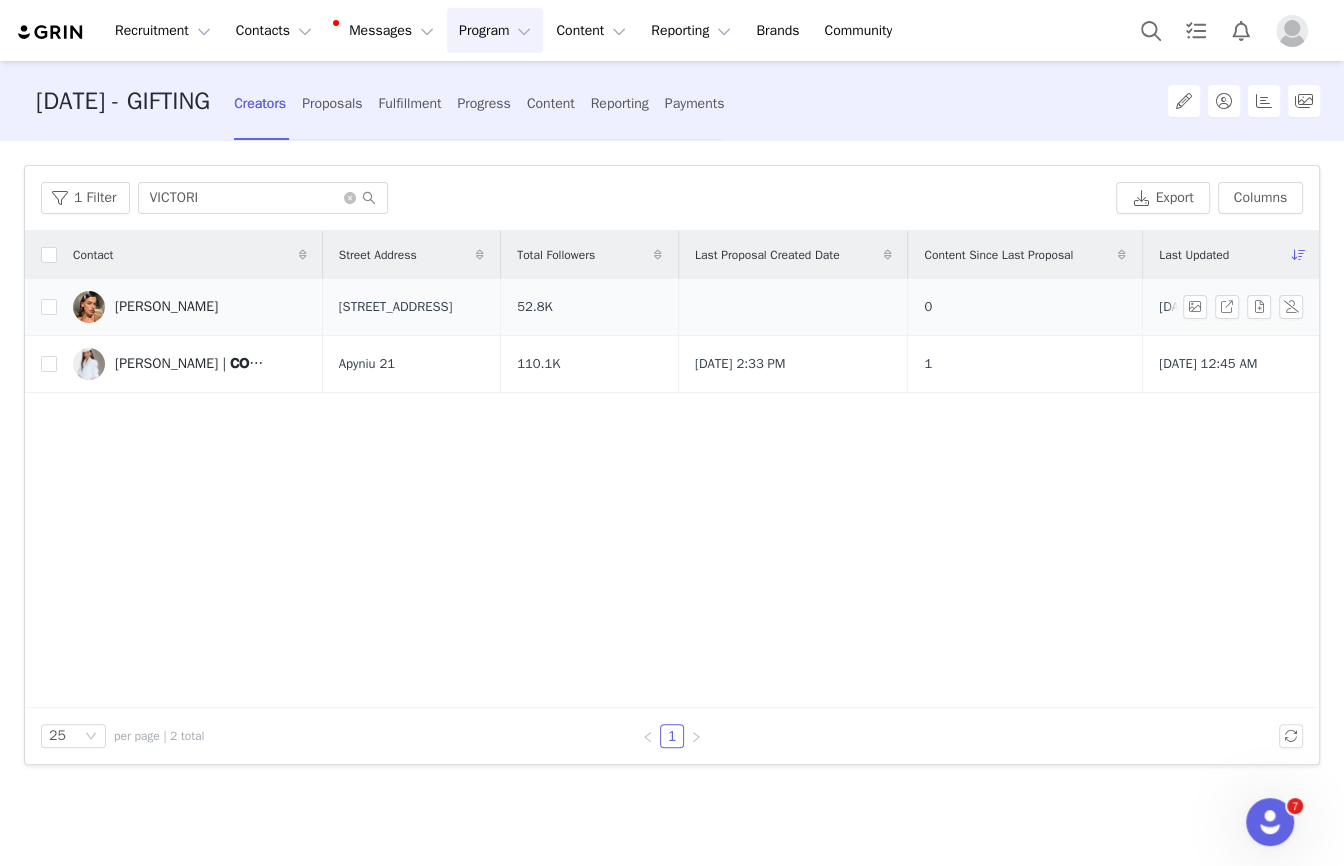 click on "[PERSON_NAME]" at bounding box center (190, 307) 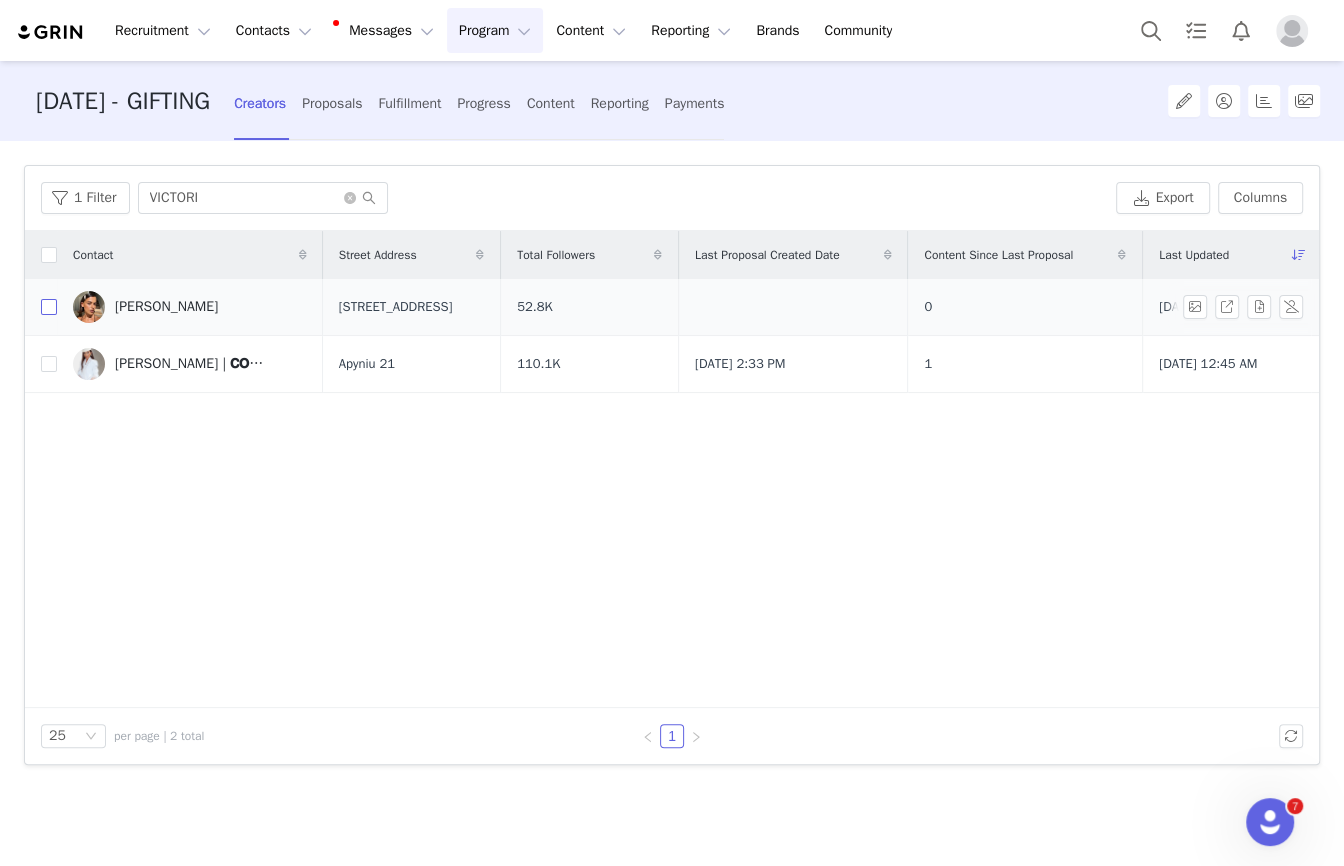 click at bounding box center [49, 307] 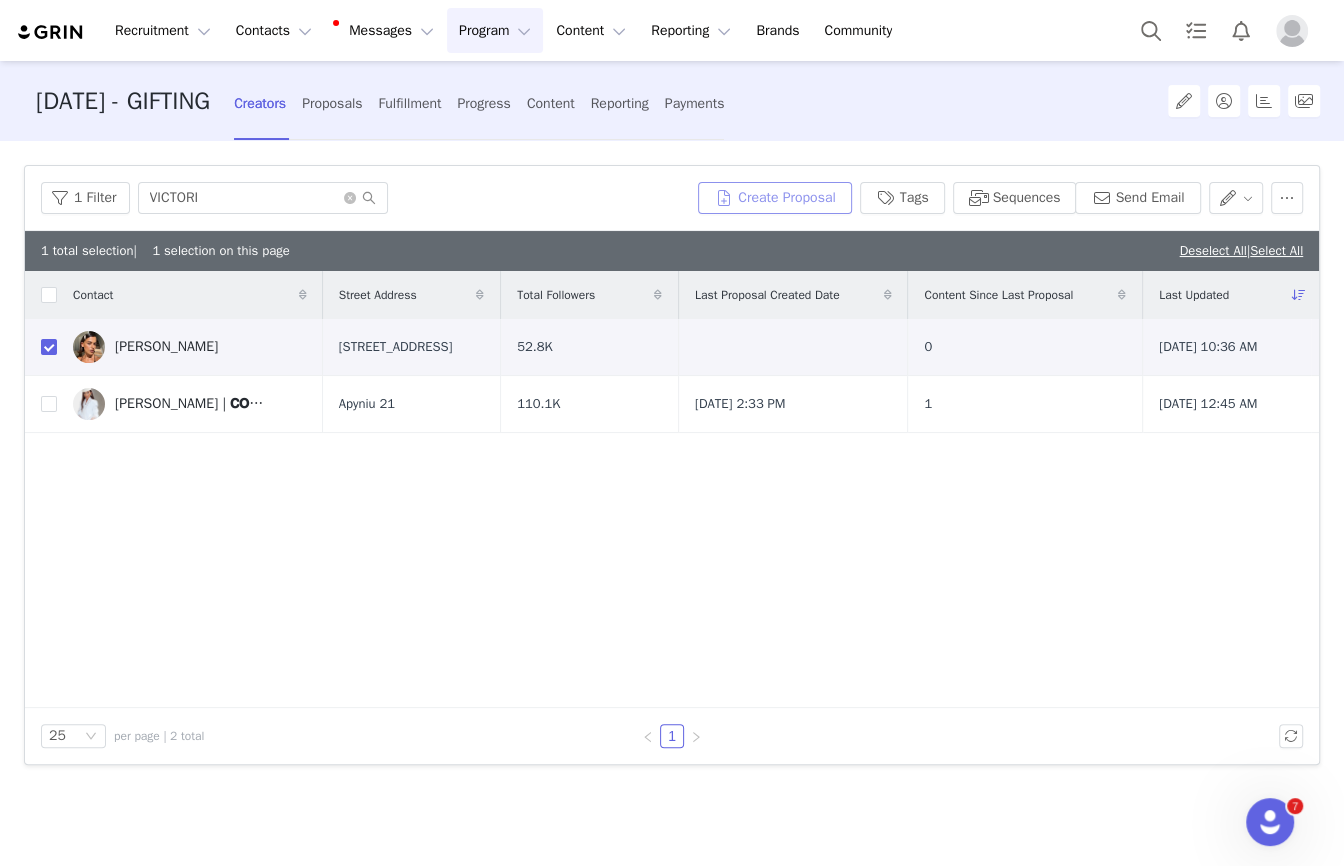 click on "Create Proposal" at bounding box center (775, 198) 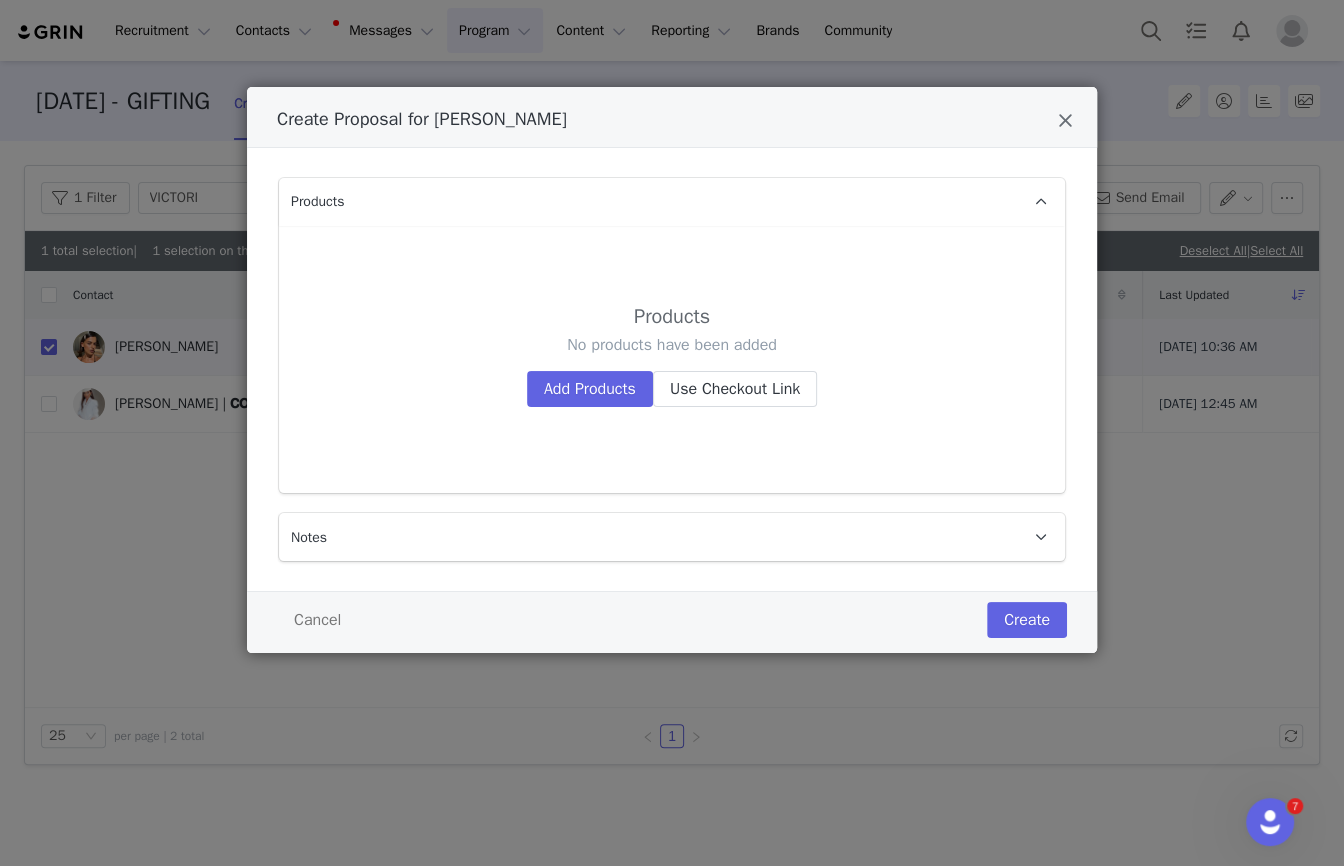 click on "Products No products have been added Add Products Use Checkout Link" at bounding box center (672, 359) 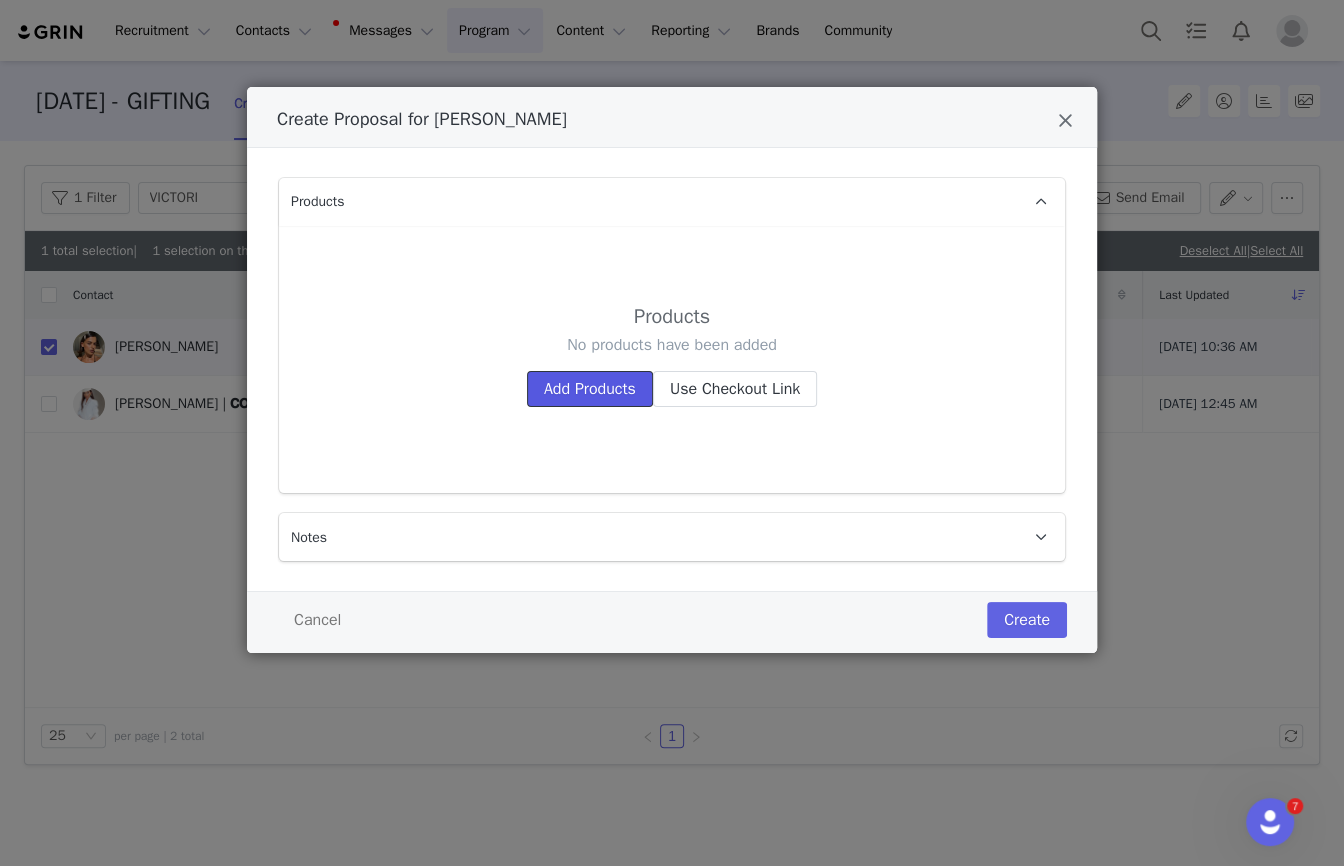 click on "Add Products" at bounding box center [590, 389] 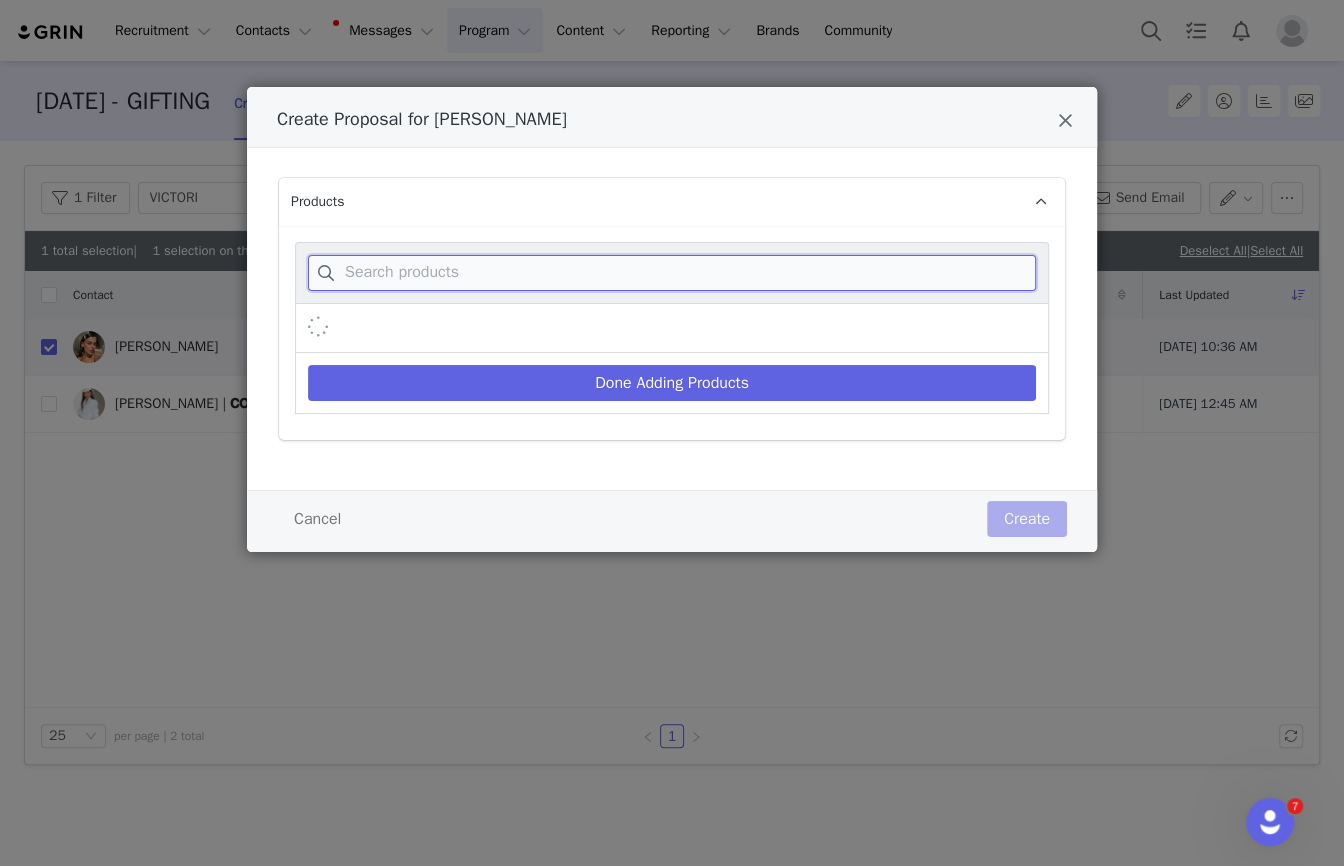 click at bounding box center [672, 273] 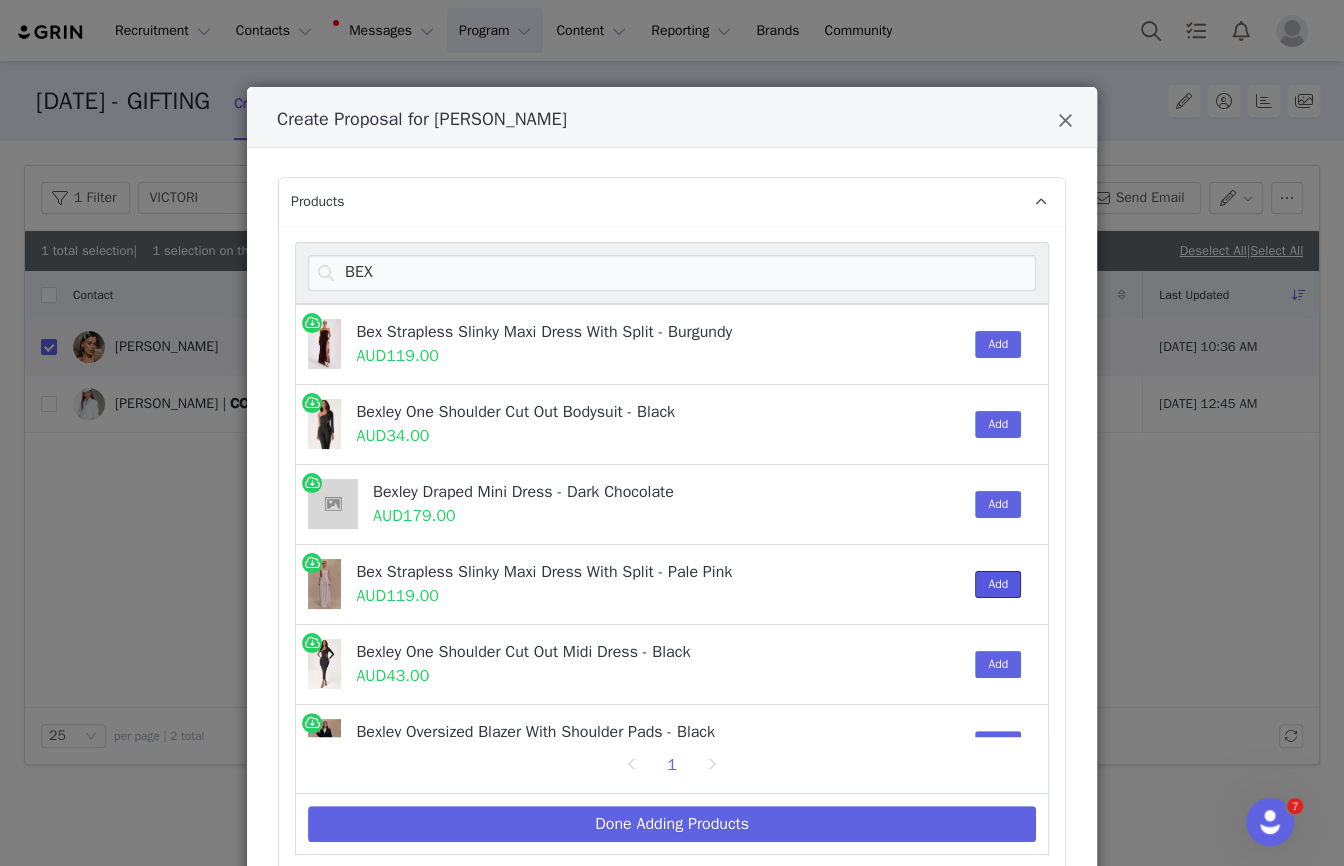 click on "Add" at bounding box center [998, 584] 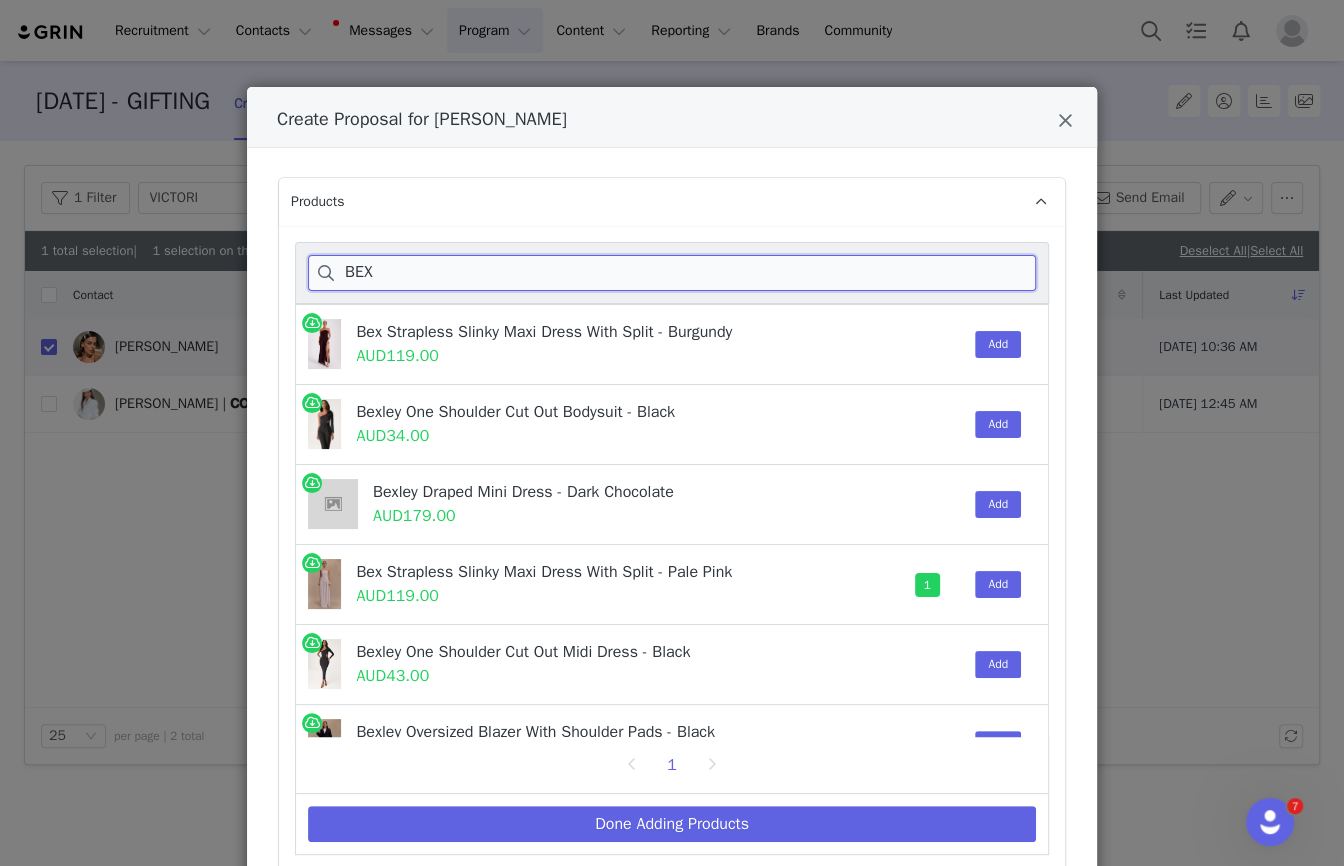 click on "BEX" at bounding box center [672, 273] 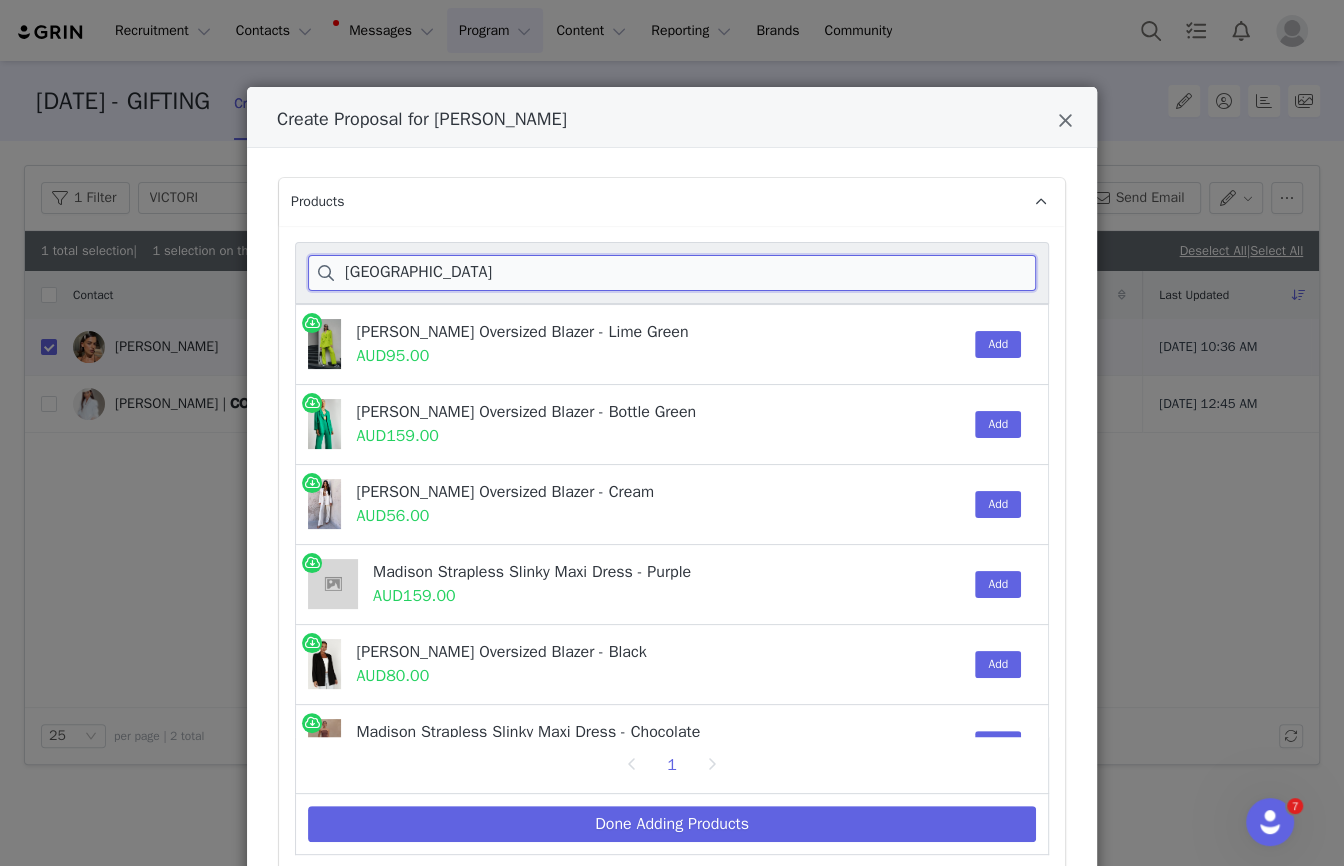 type on "[GEOGRAPHIC_DATA]" 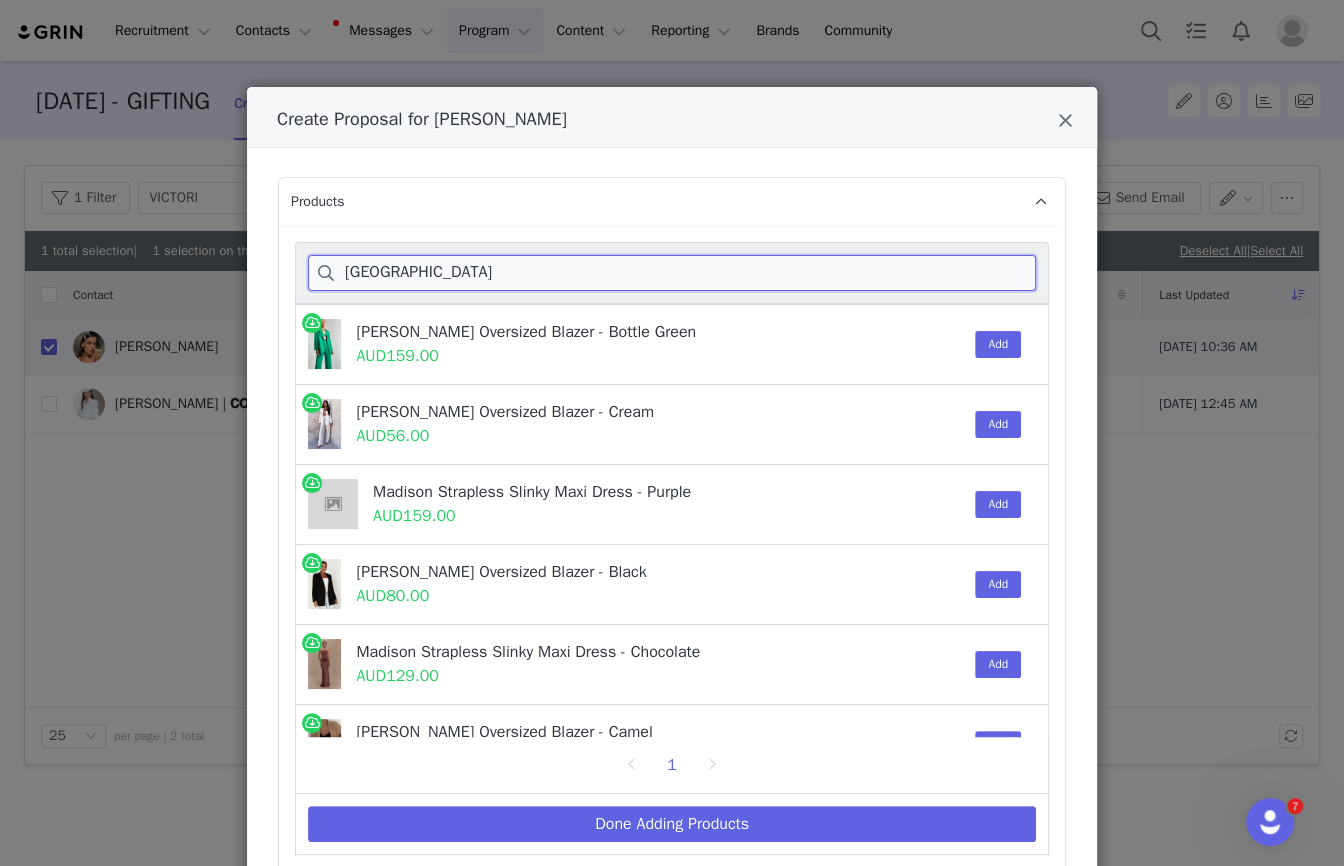 scroll, scrollTop: 92, scrollLeft: 0, axis: vertical 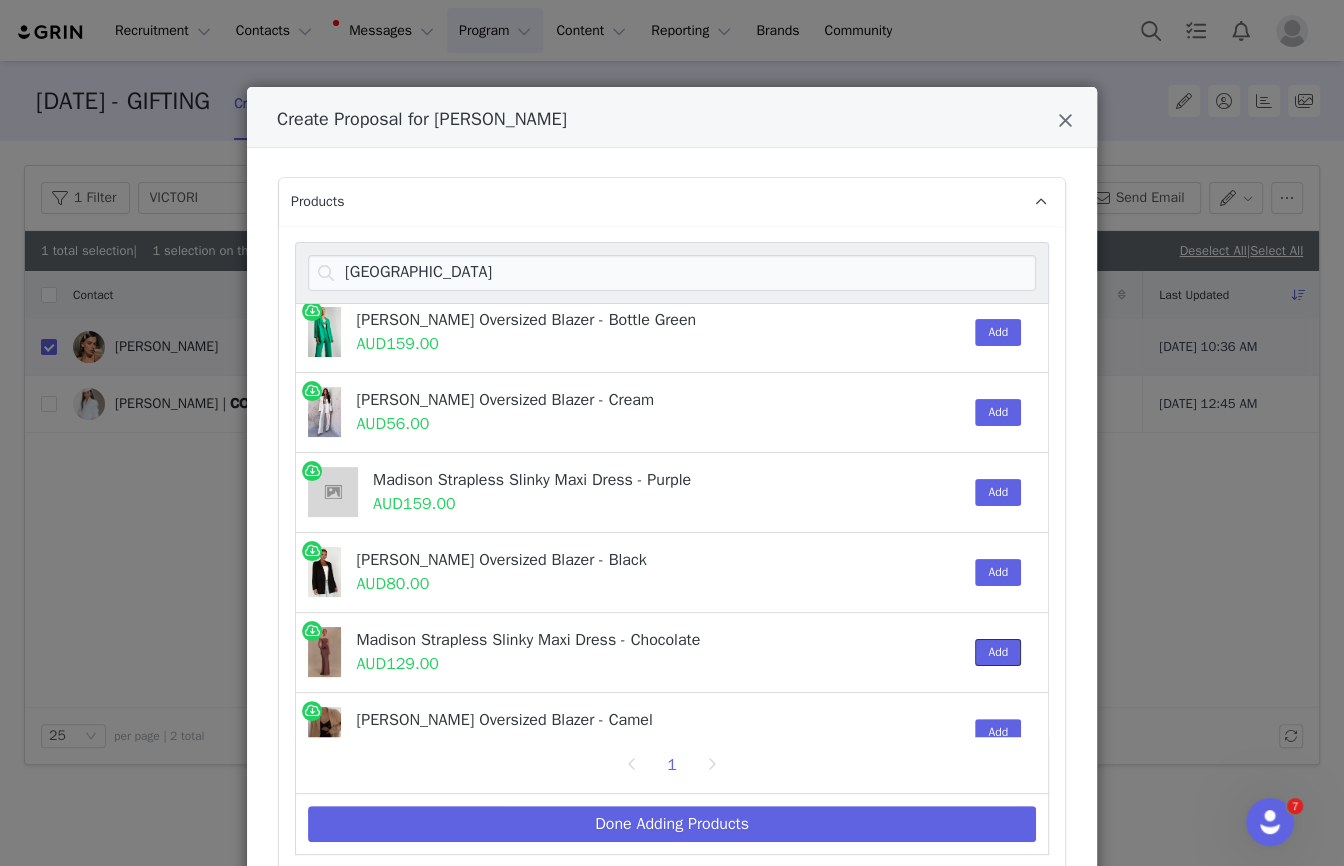 drag, startPoint x: 1013, startPoint y: 659, endPoint x: 918, endPoint y: 779, distance: 153.05228 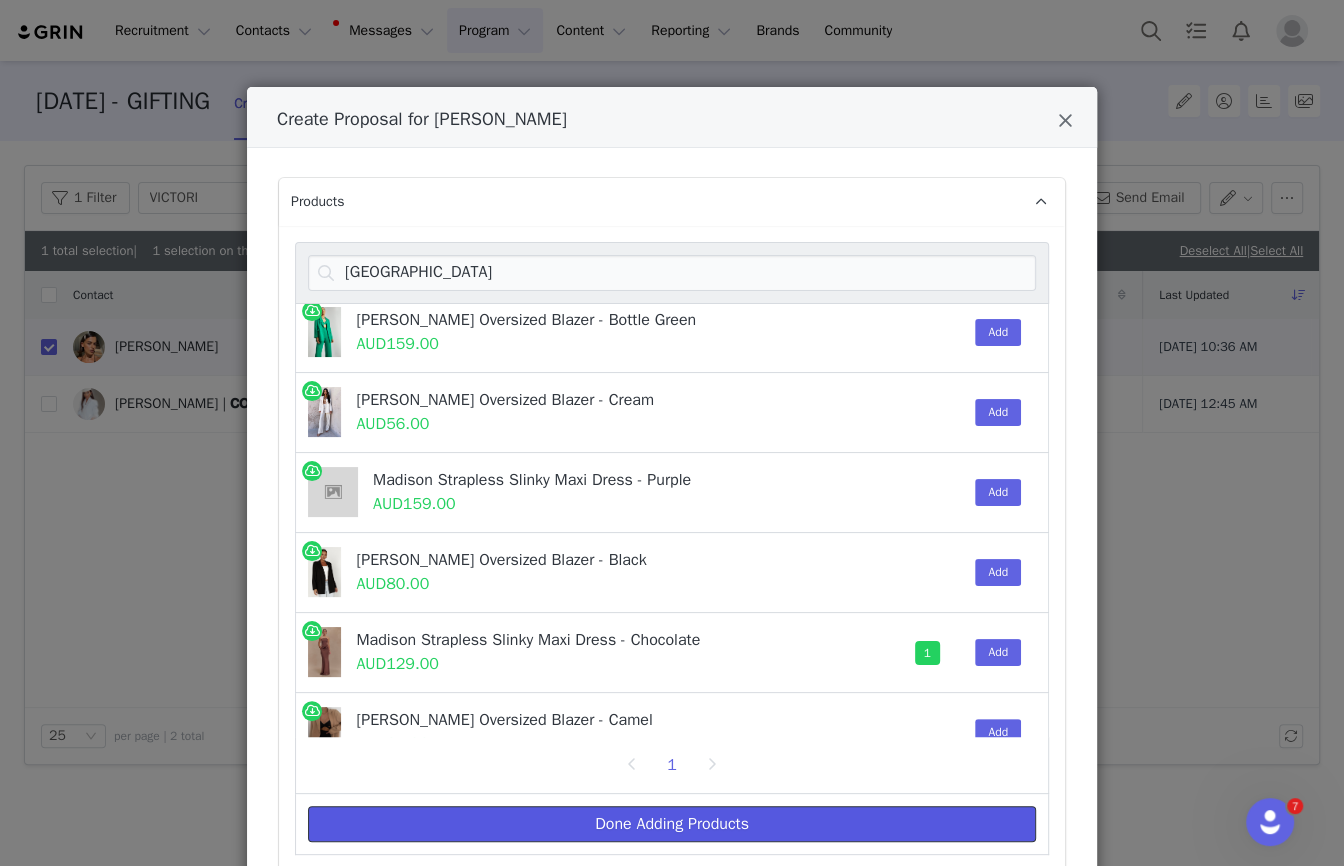 click on "Done Adding Products" at bounding box center [672, 824] 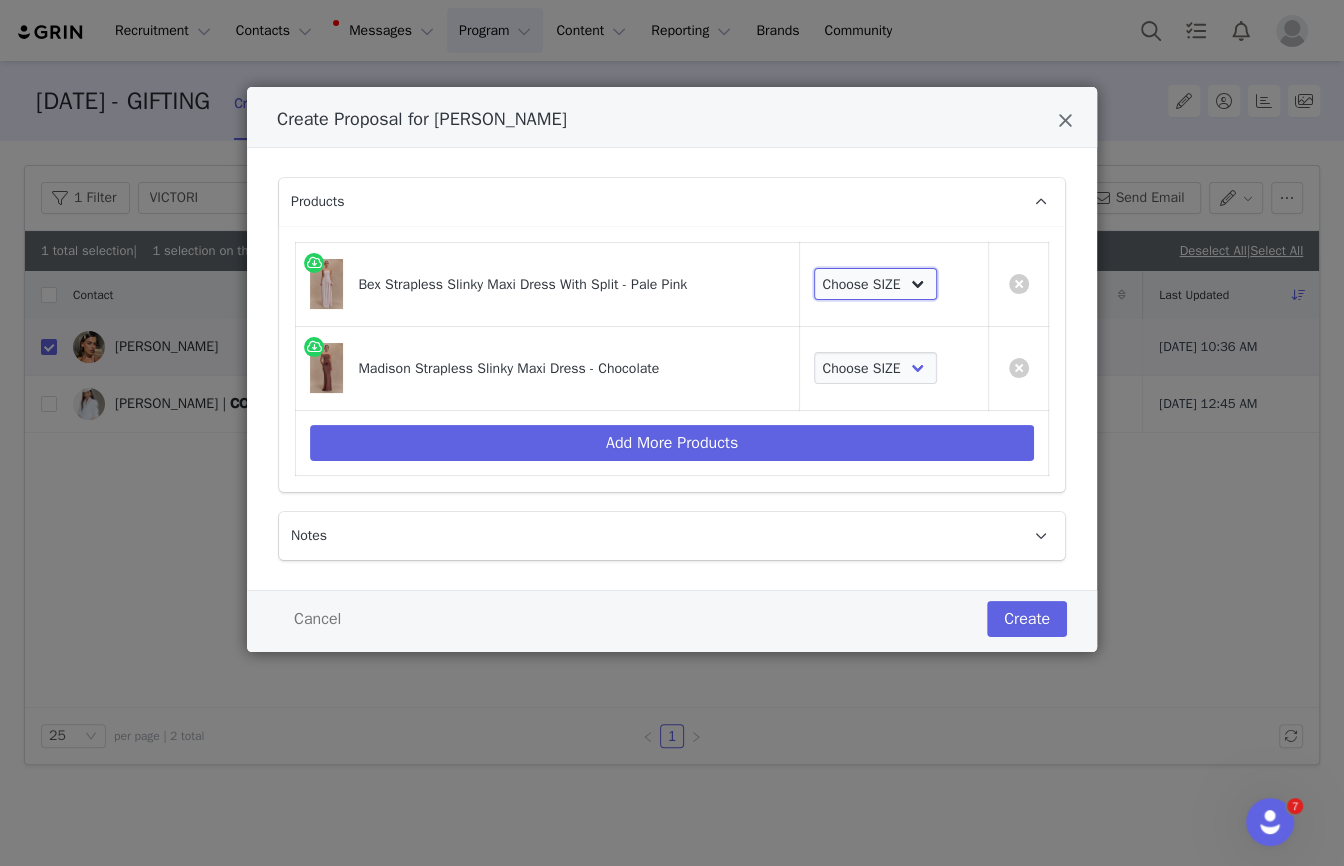 click on "Choose SIZE  XXS   XS   S   M   L   XL   XXL   3XL" at bounding box center [876, 284] 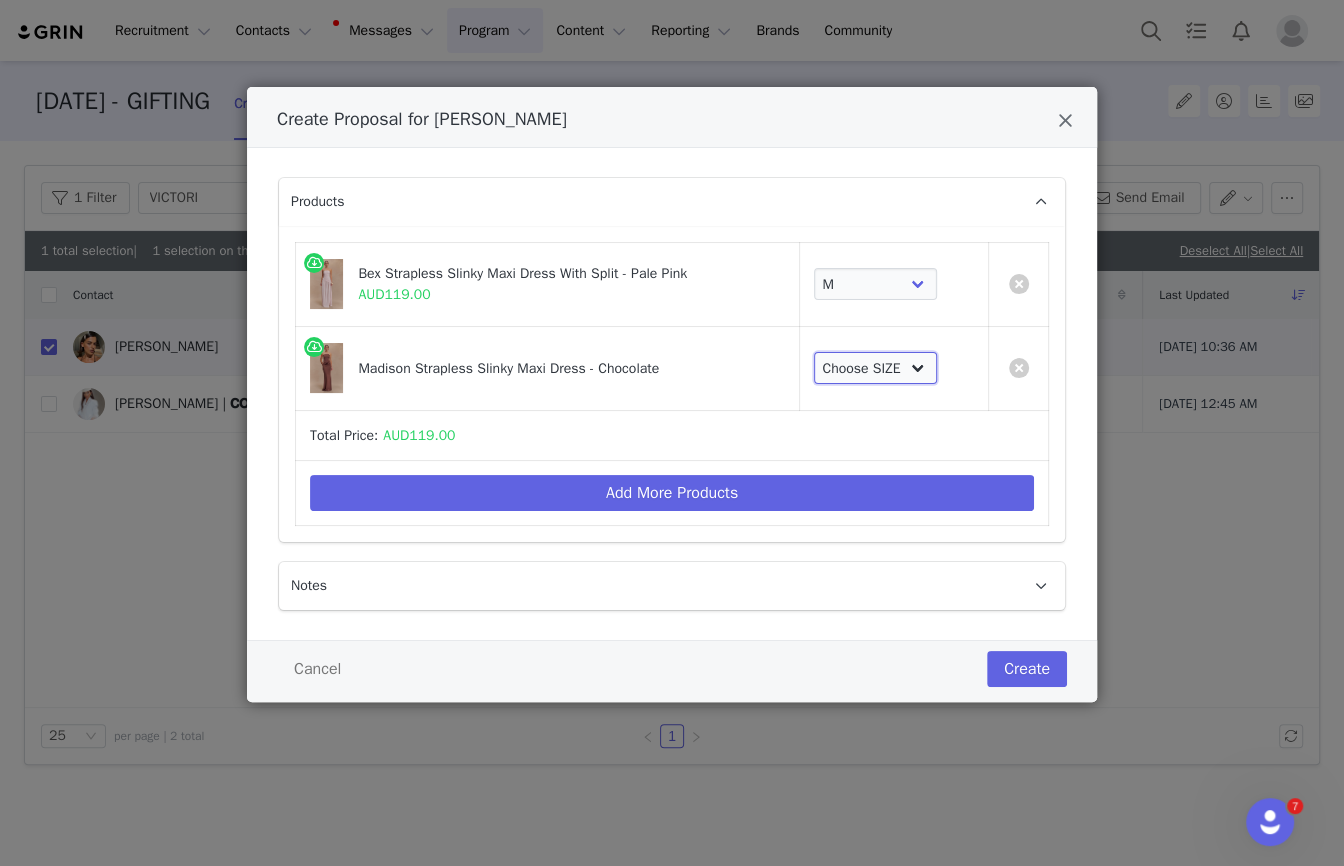 click on "Choose SIZE  XXS   XS   S   M   L   XL   XXL   3XL" at bounding box center (876, 368) 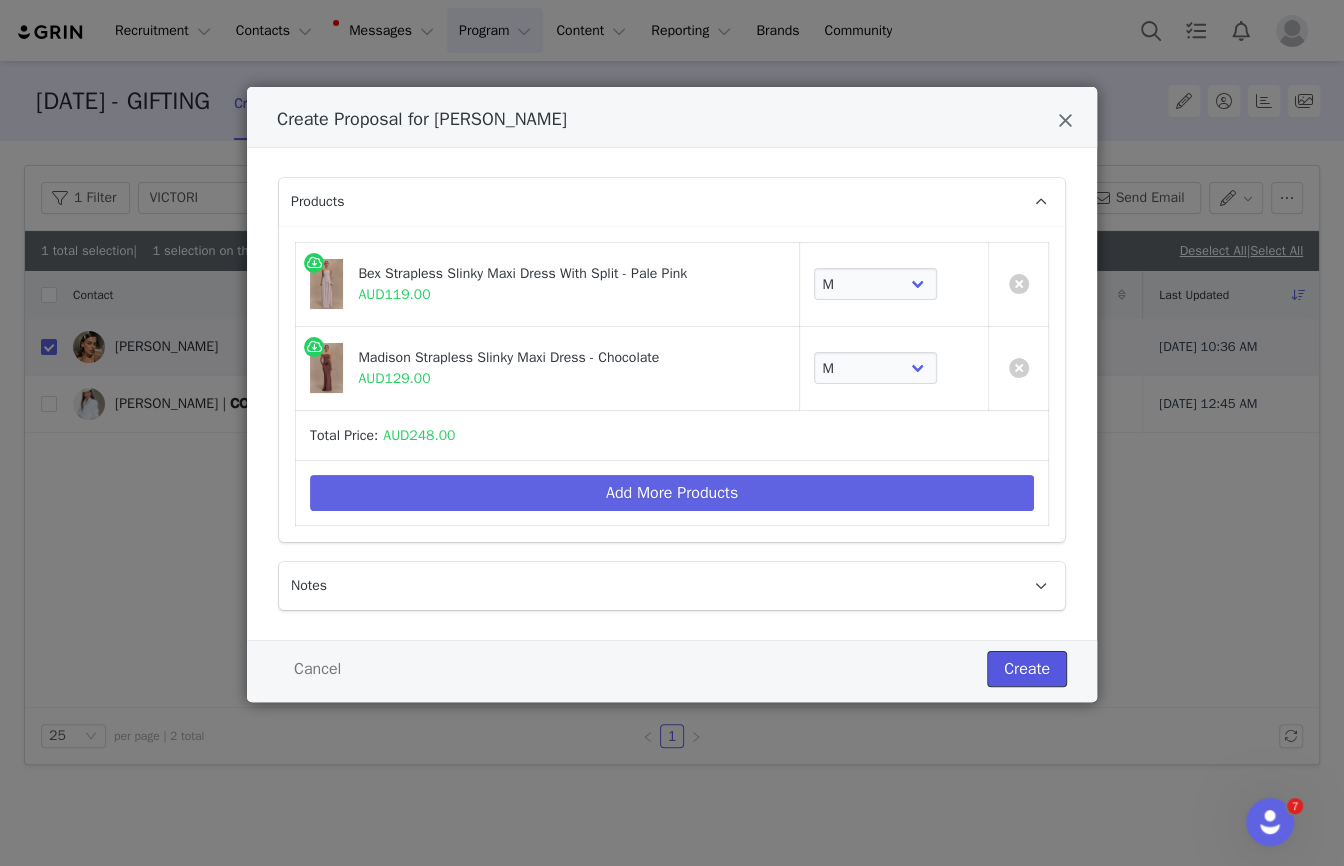 click on "Create" at bounding box center [1027, 669] 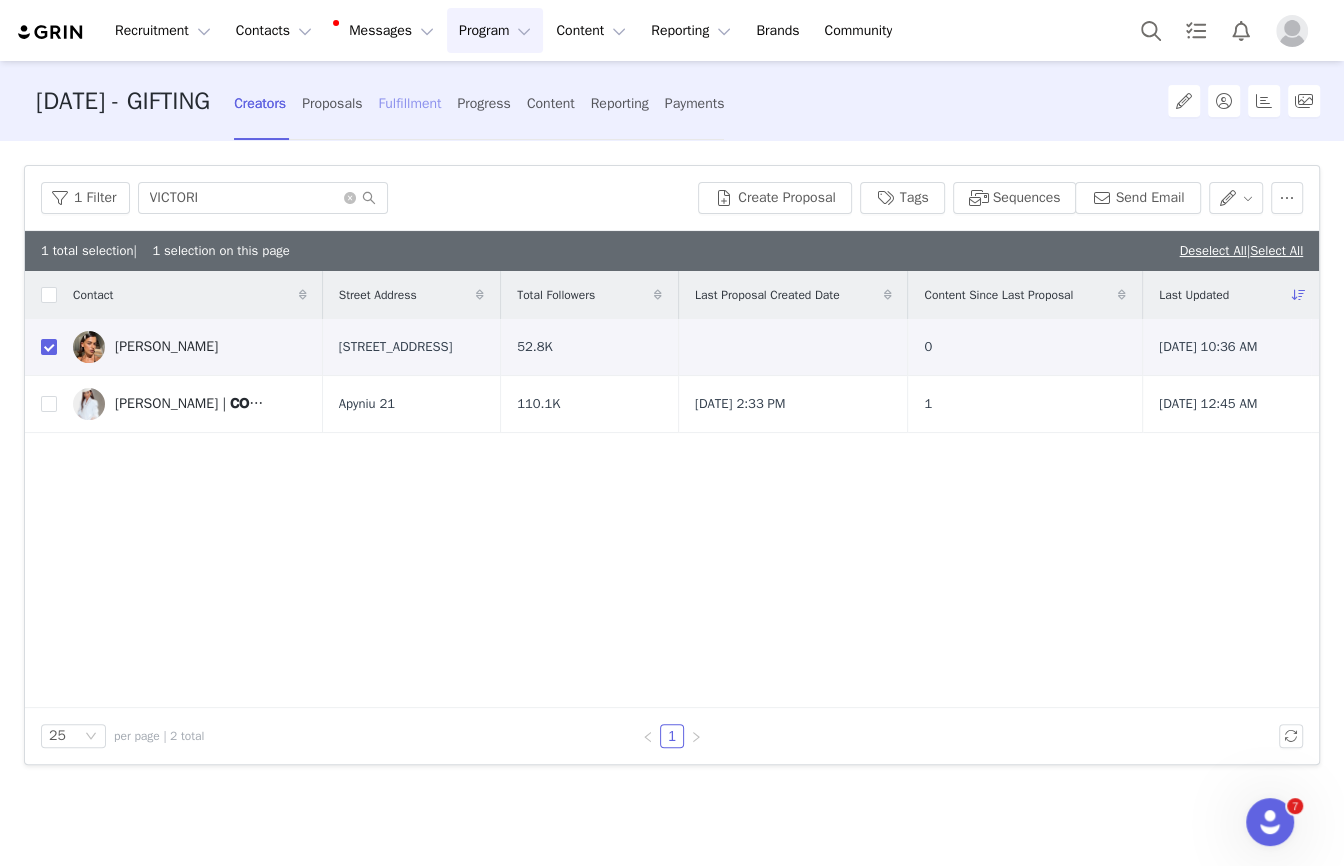 click on "Fulfillment" at bounding box center (409, 103) 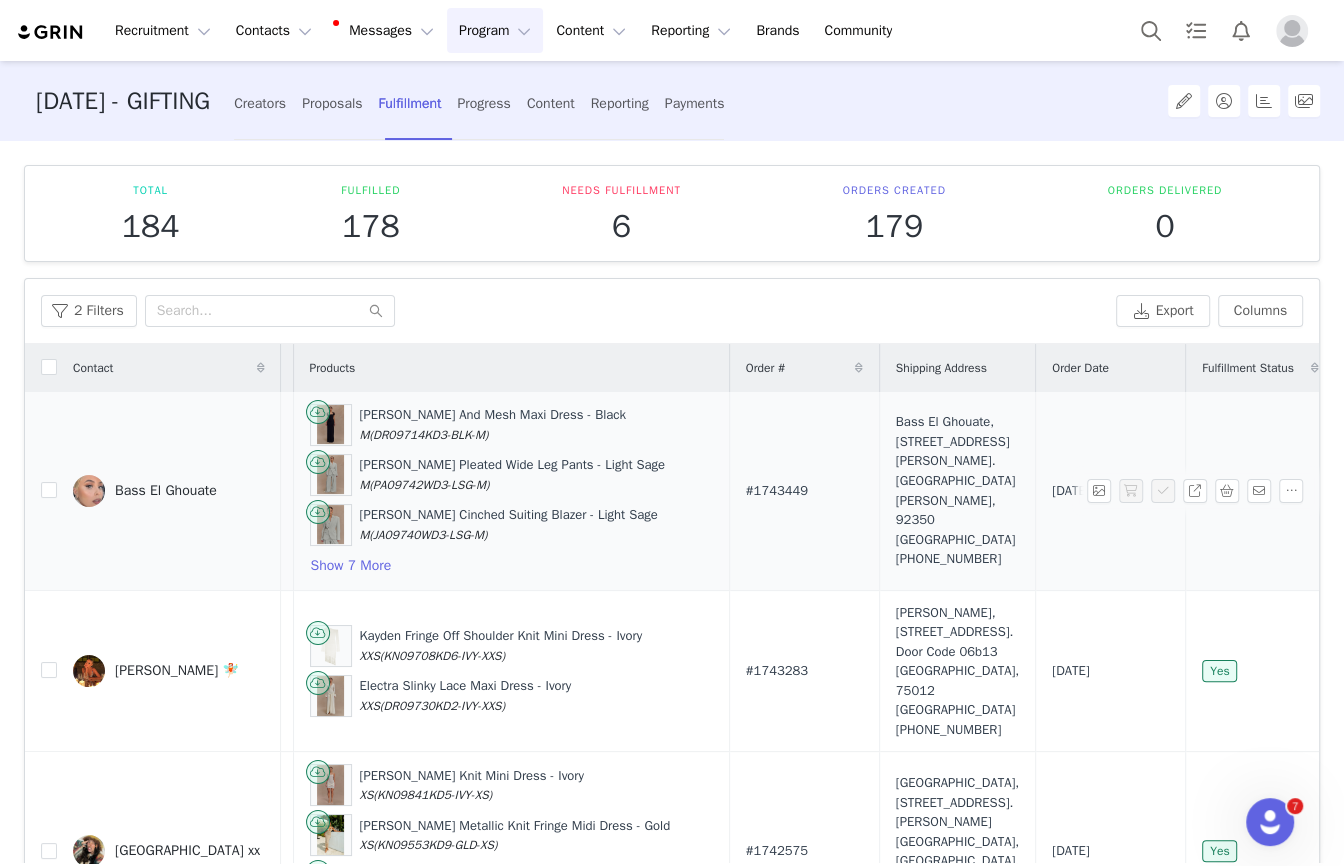 scroll, scrollTop: 0, scrollLeft: 320, axis: horizontal 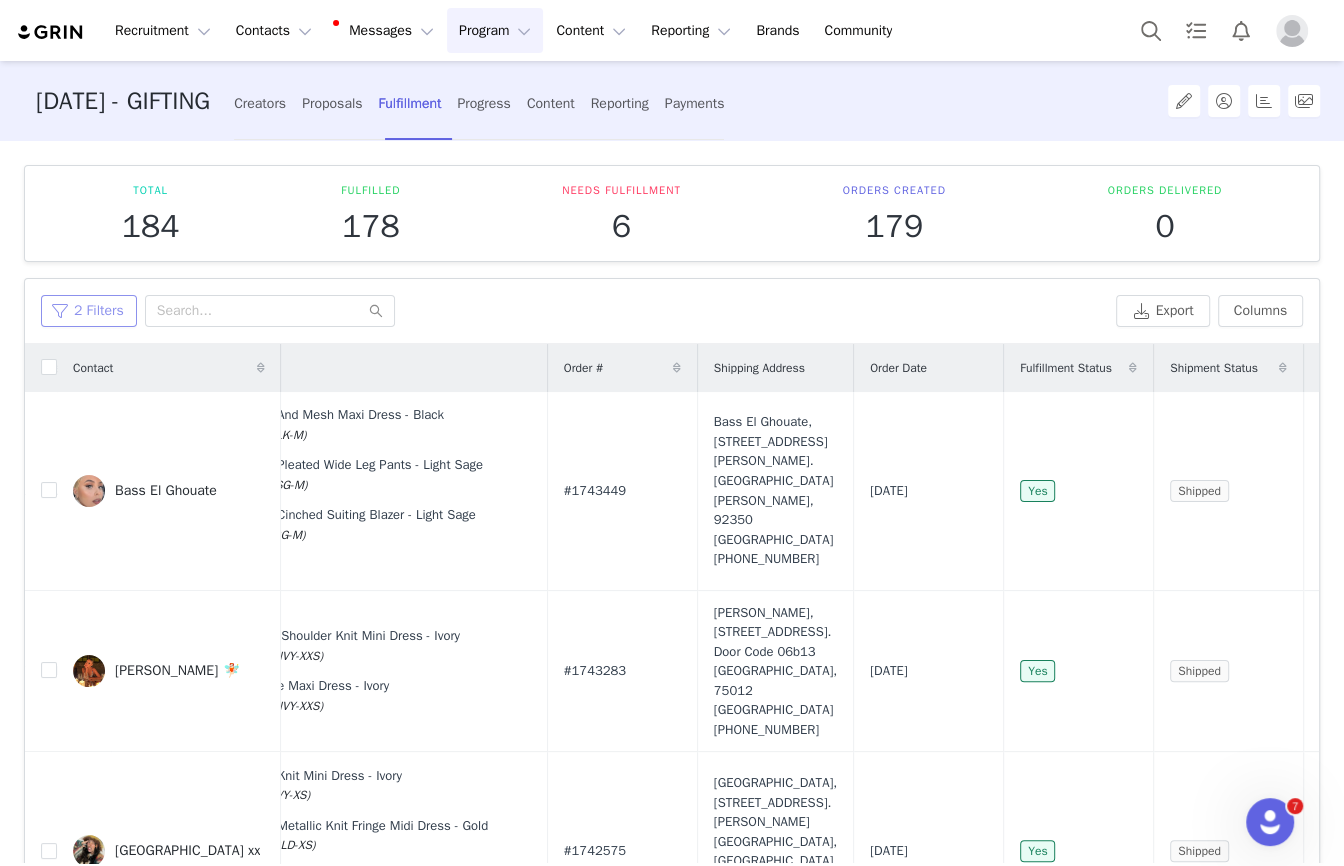 click on "2 Filters" at bounding box center [89, 311] 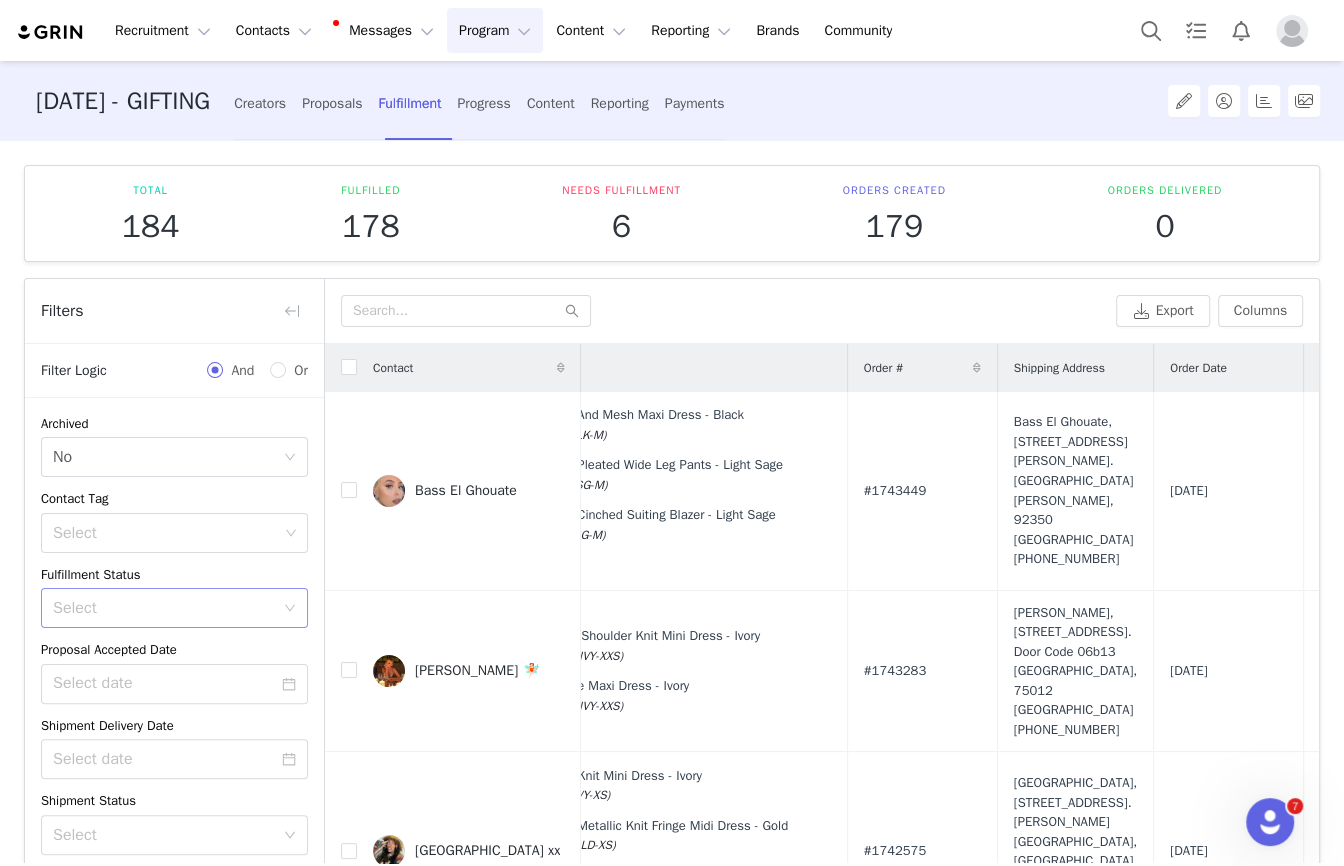 scroll, scrollTop: 207, scrollLeft: 0, axis: vertical 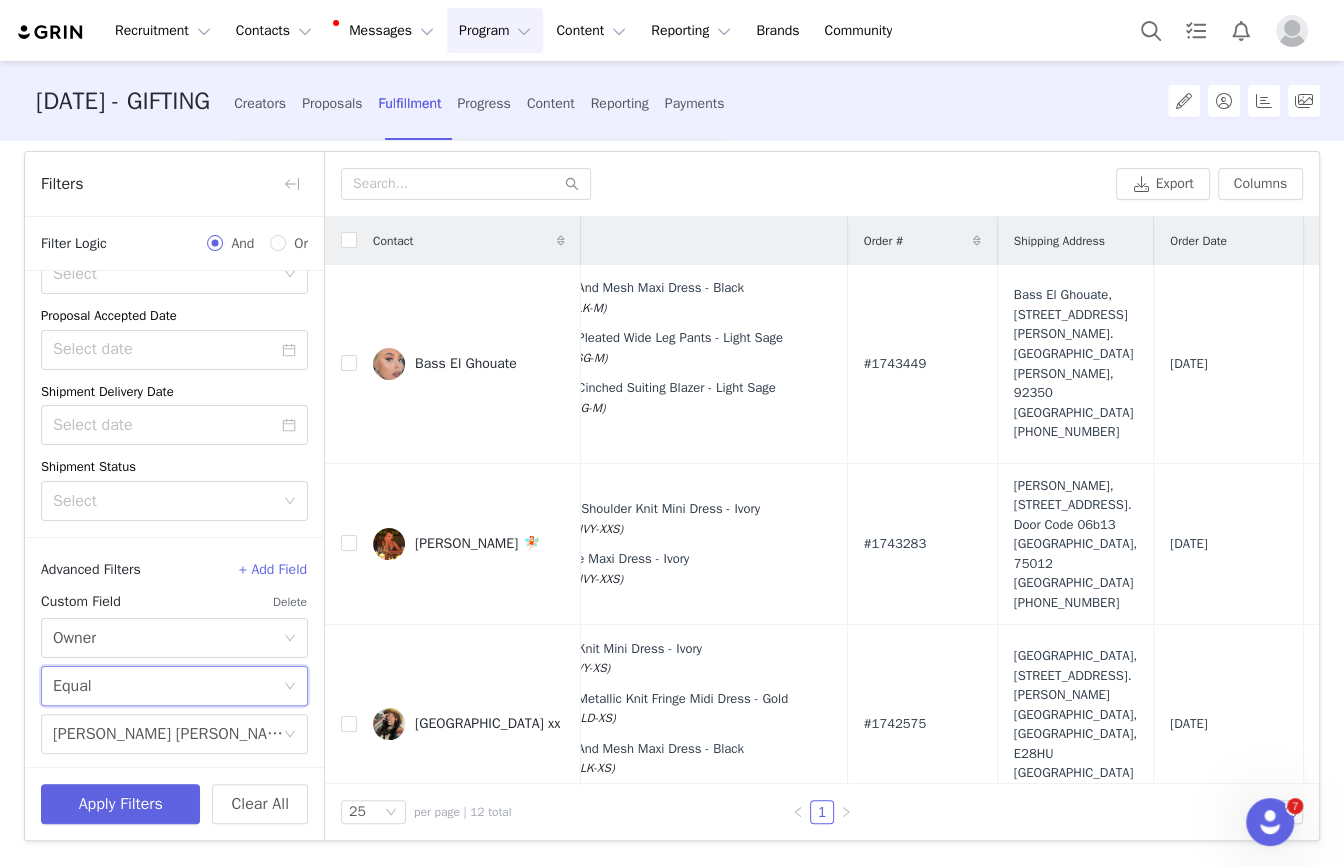 click on "Select  Equal" at bounding box center (168, 686) 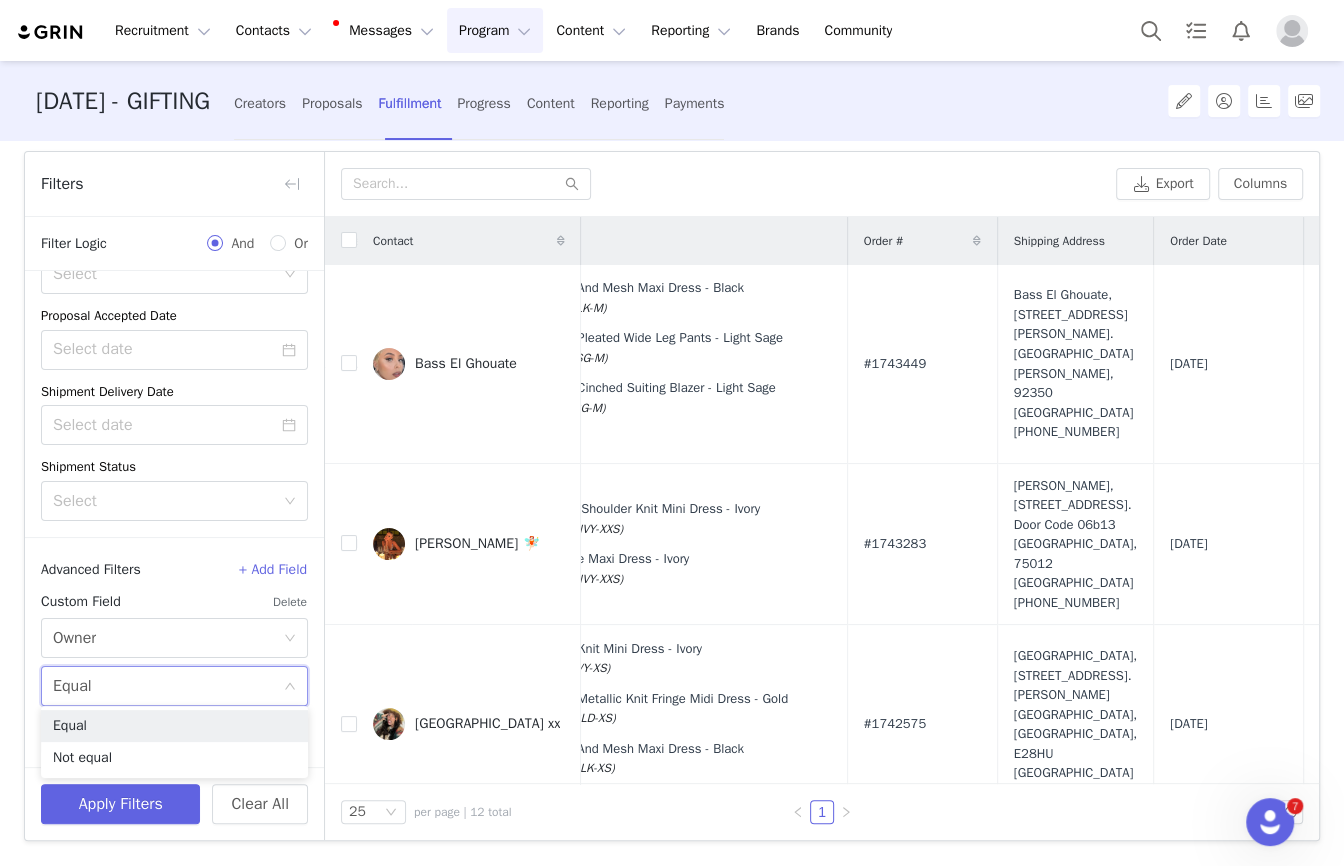 click on "Select  Equal" at bounding box center (168, 686) 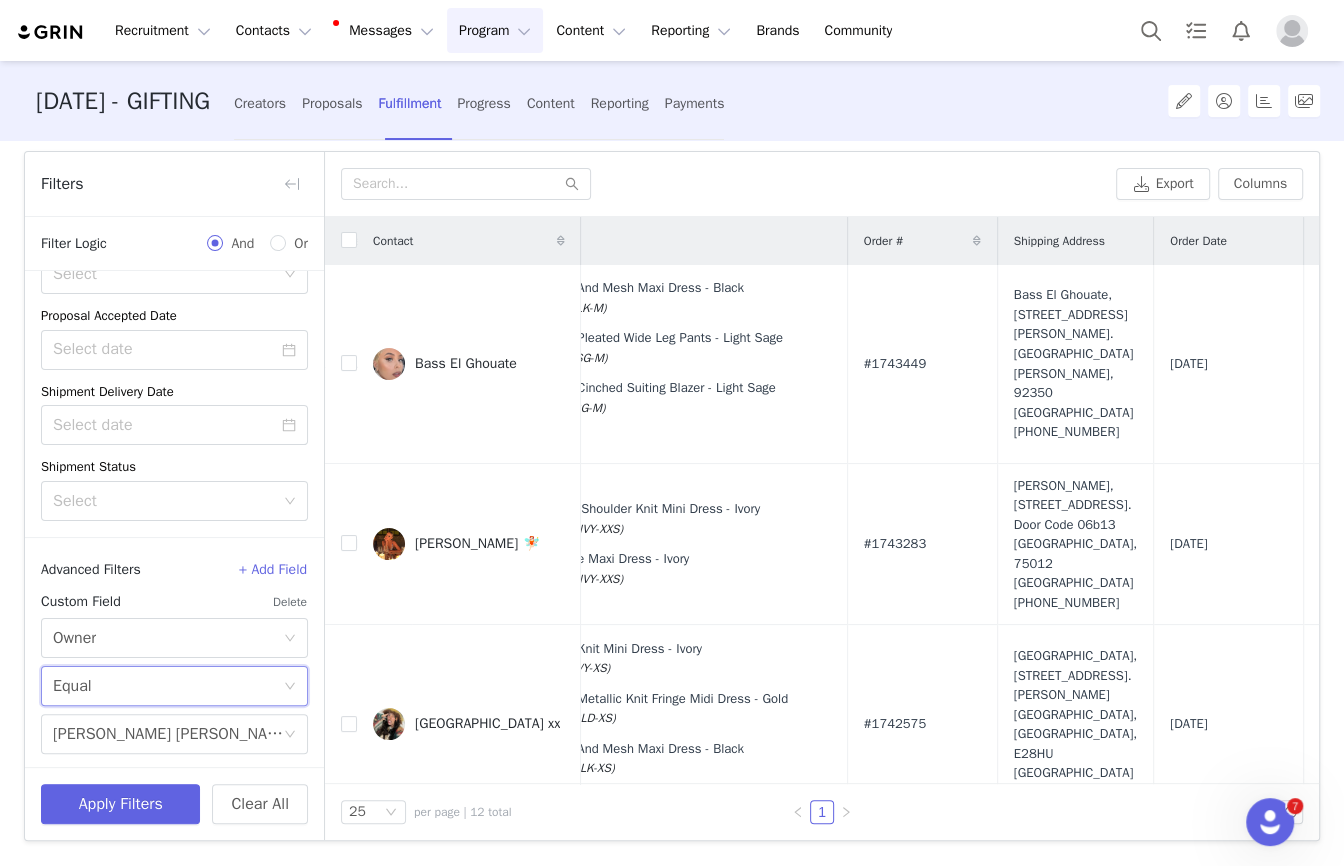 click on "Delete" at bounding box center (290, 602) 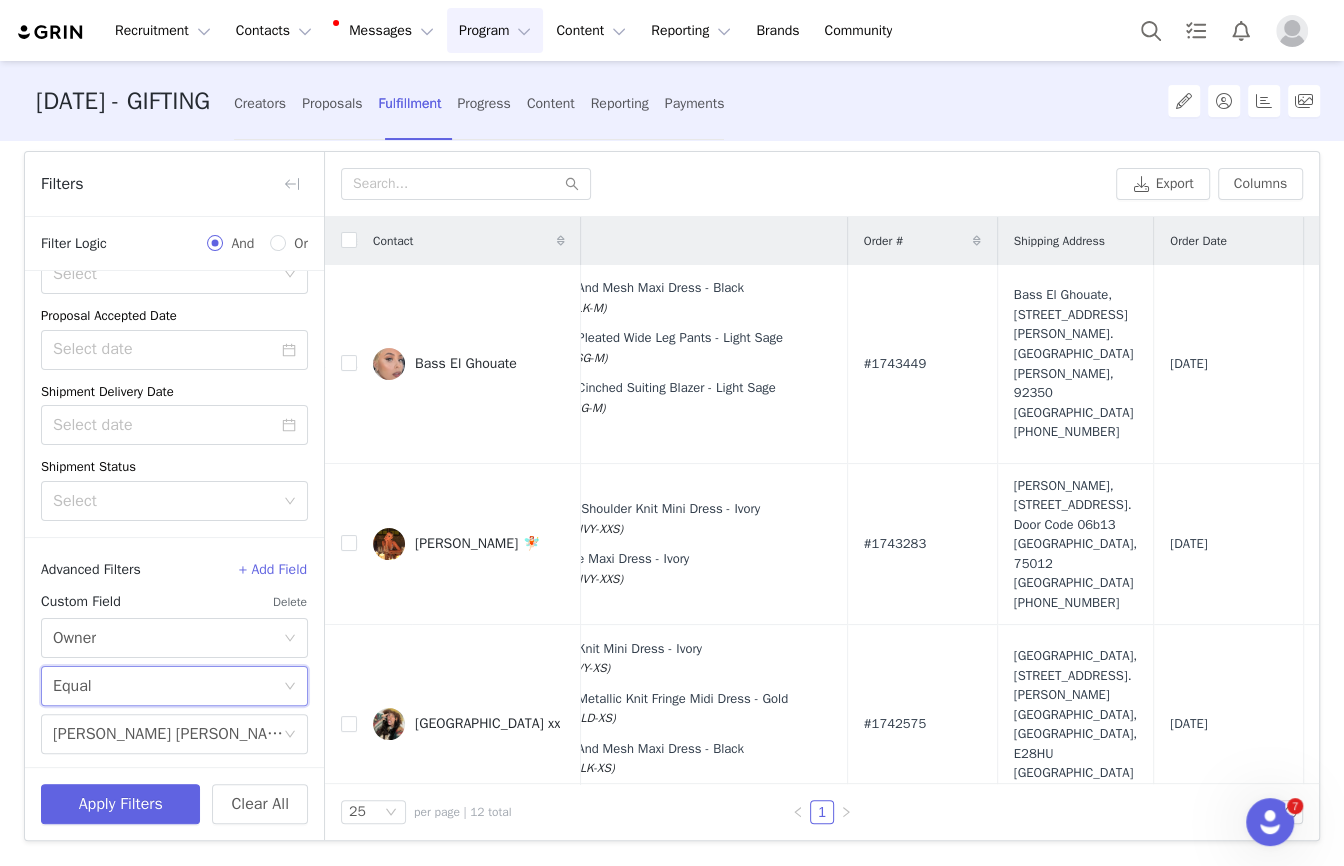 scroll, scrollTop: 39, scrollLeft: 0, axis: vertical 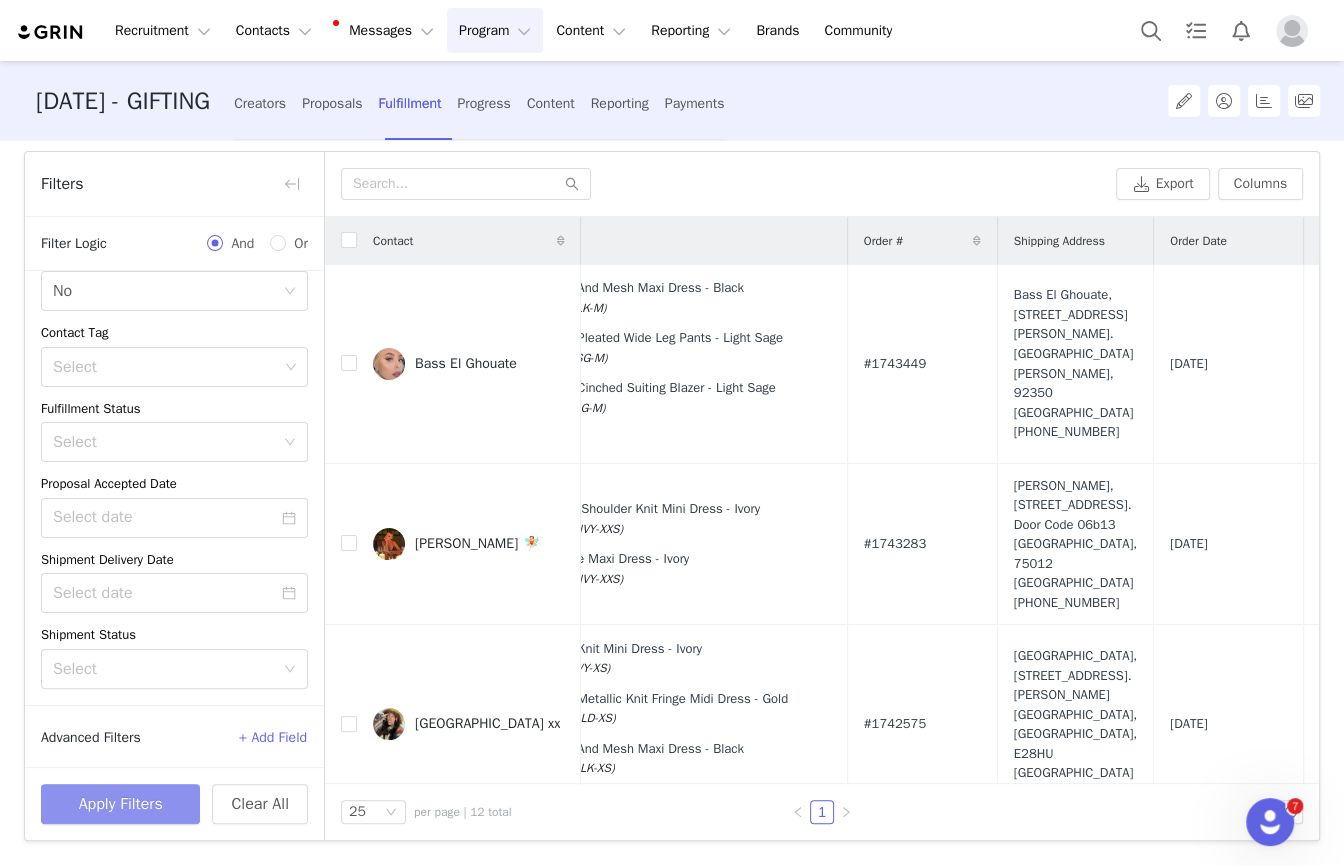 click on "Apply Filters" at bounding box center (120, 804) 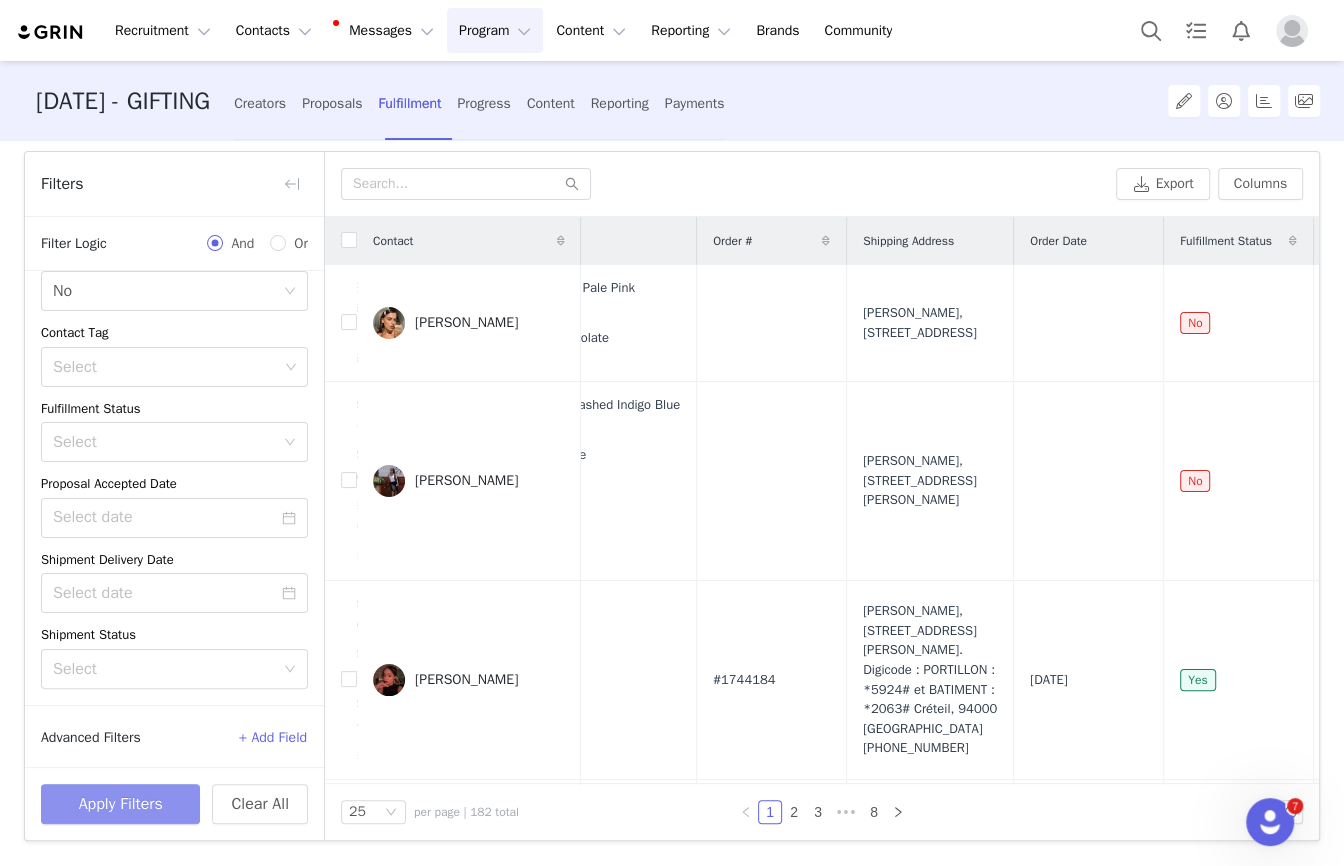 scroll, scrollTop: 0, scrollLeft: 820, axis: horizontal 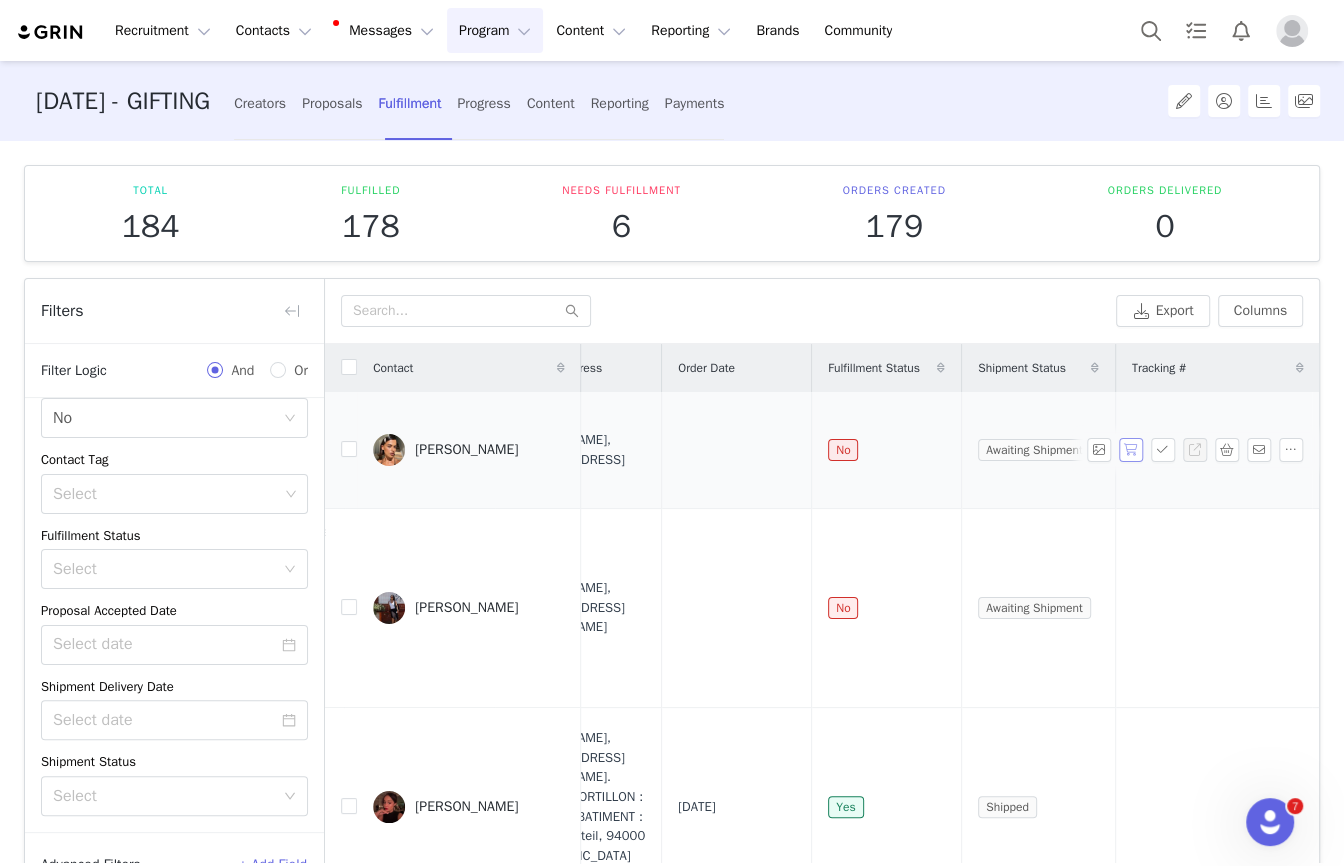 click at bounding box center [1131, 450] 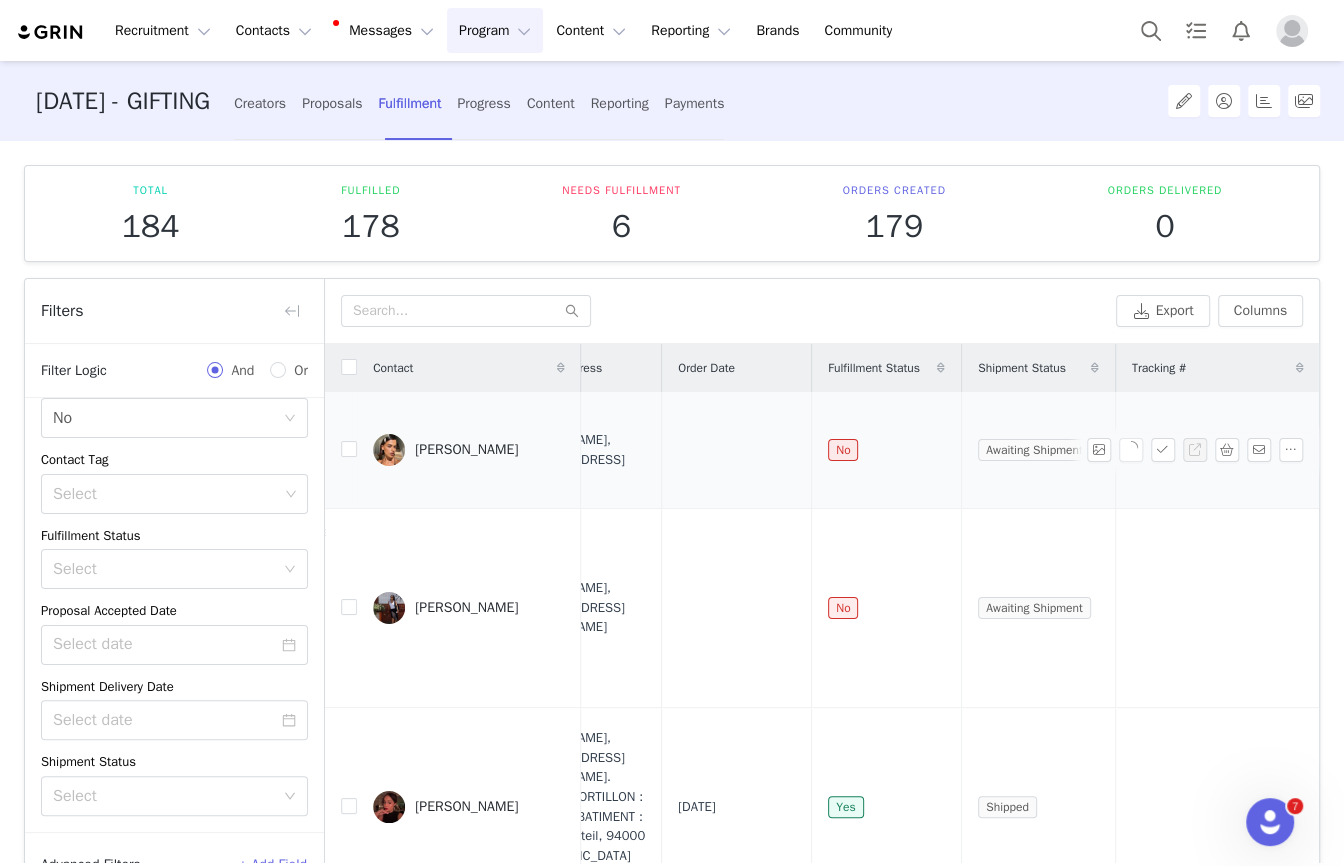 click at bounding box center (1199, 450) 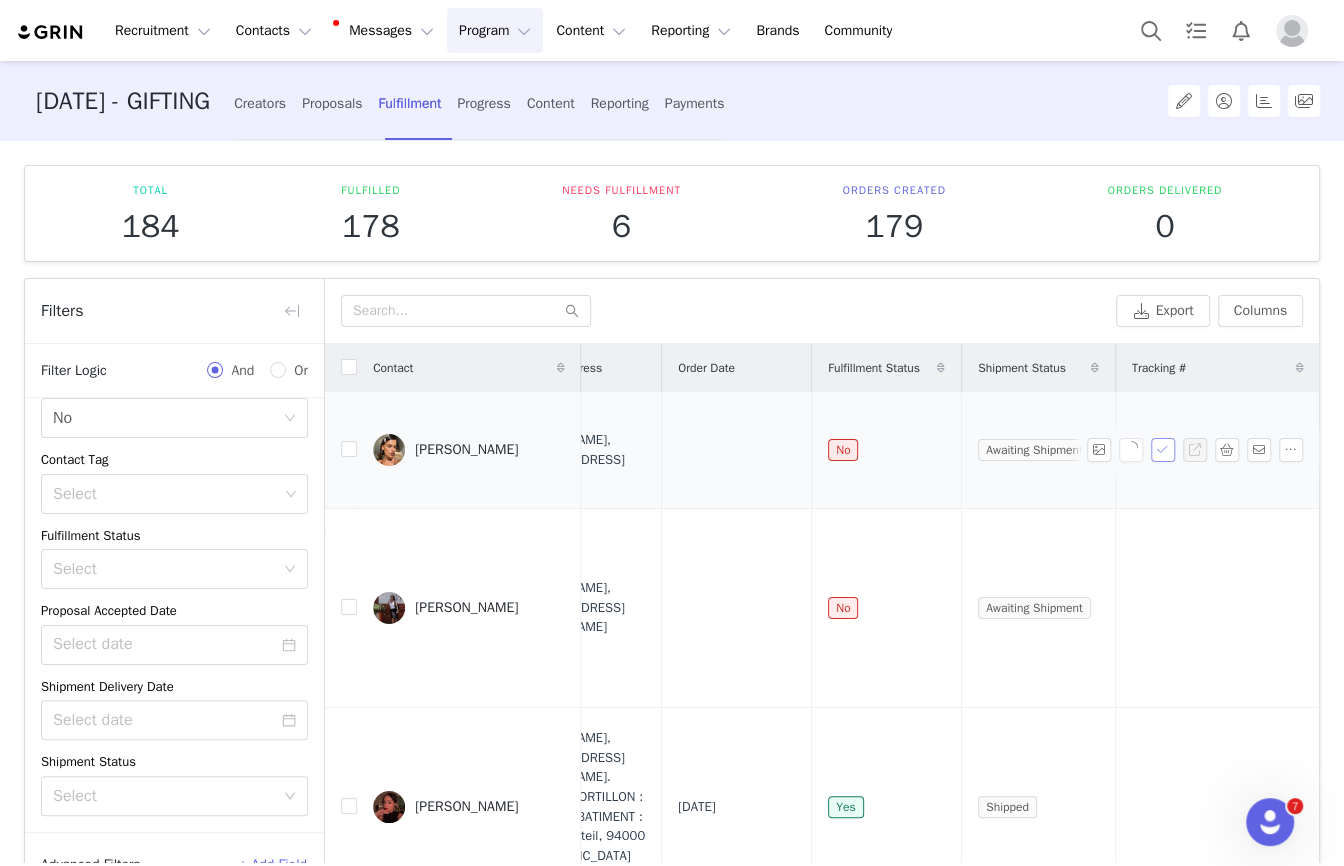 click at bounding box center [1163, 450] 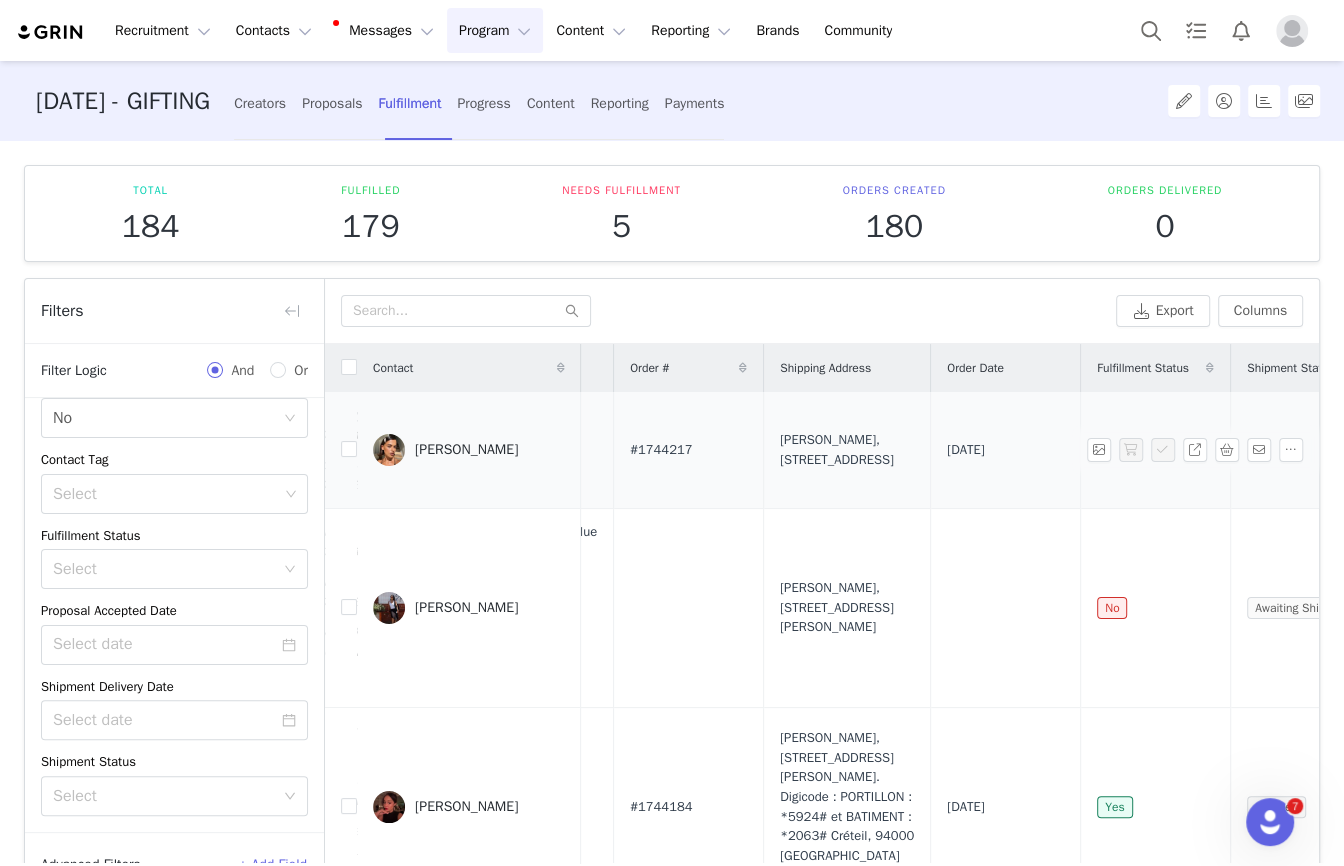 scroll, scrollTop: 0, scrollLeft: 513, axis: horizontal 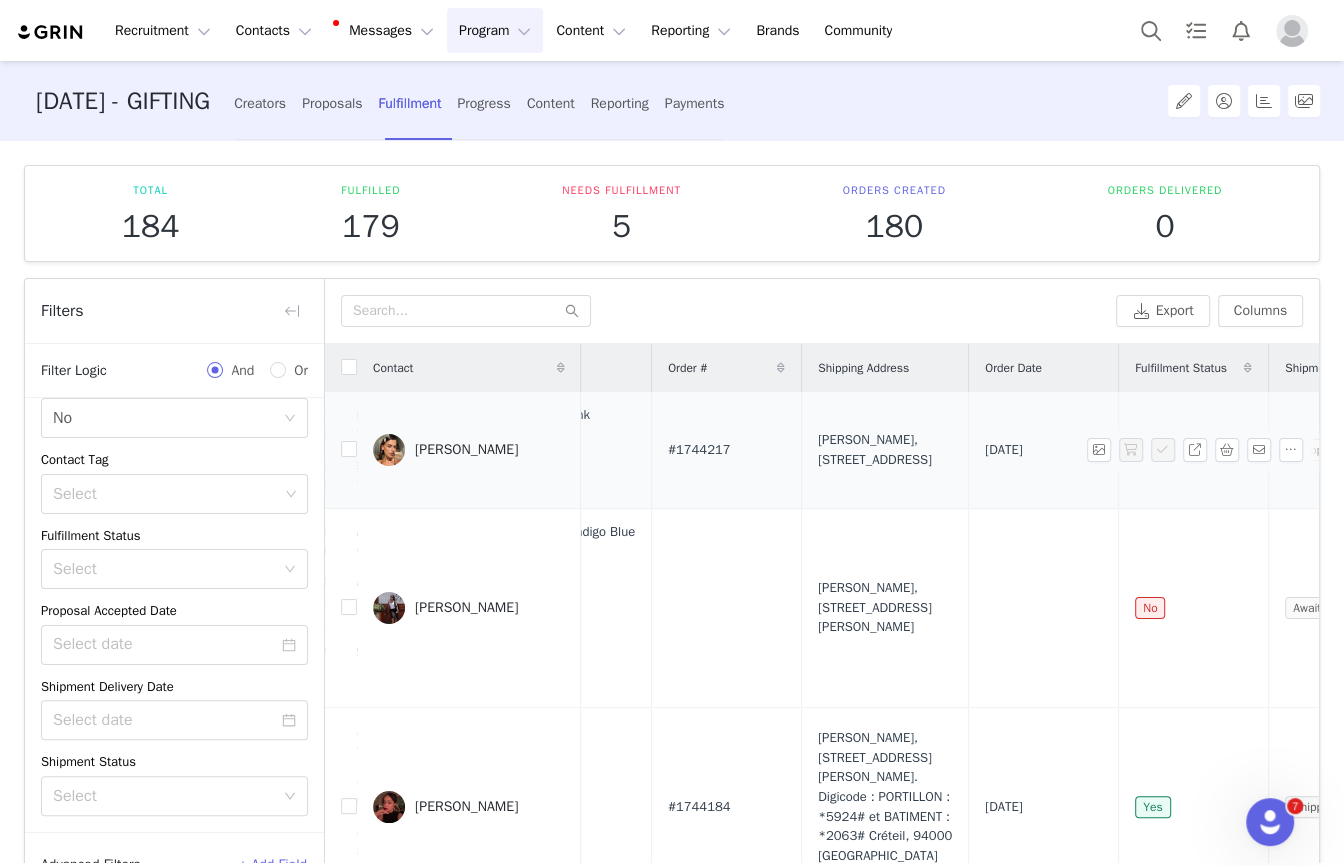 drag, startPoint x: 663, startPoint y: 449, endPoint x: 888, endPoint y: 485, distance: 227.8618 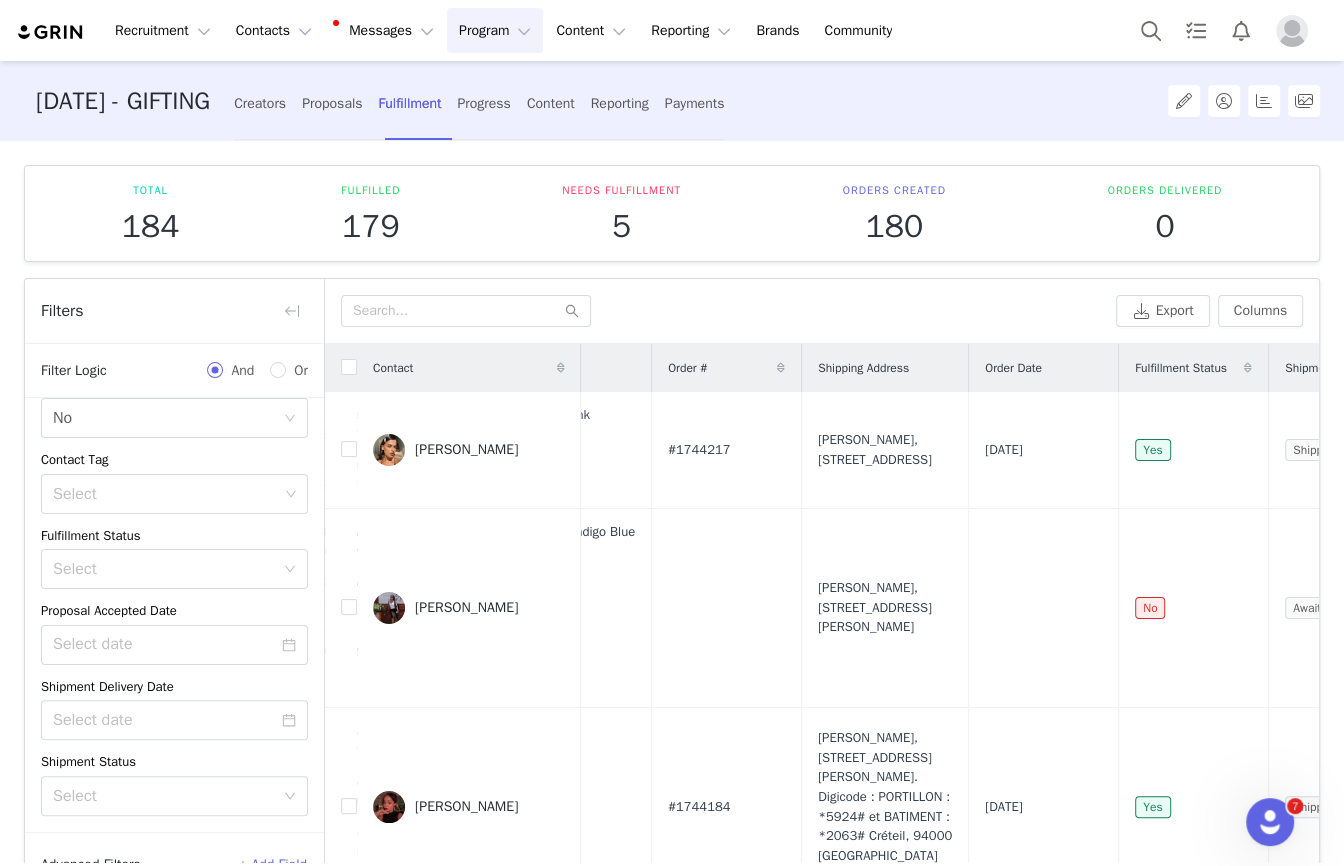 copy on "#1744217  [PERSON_NAME], [STREET_ADDRESS]" 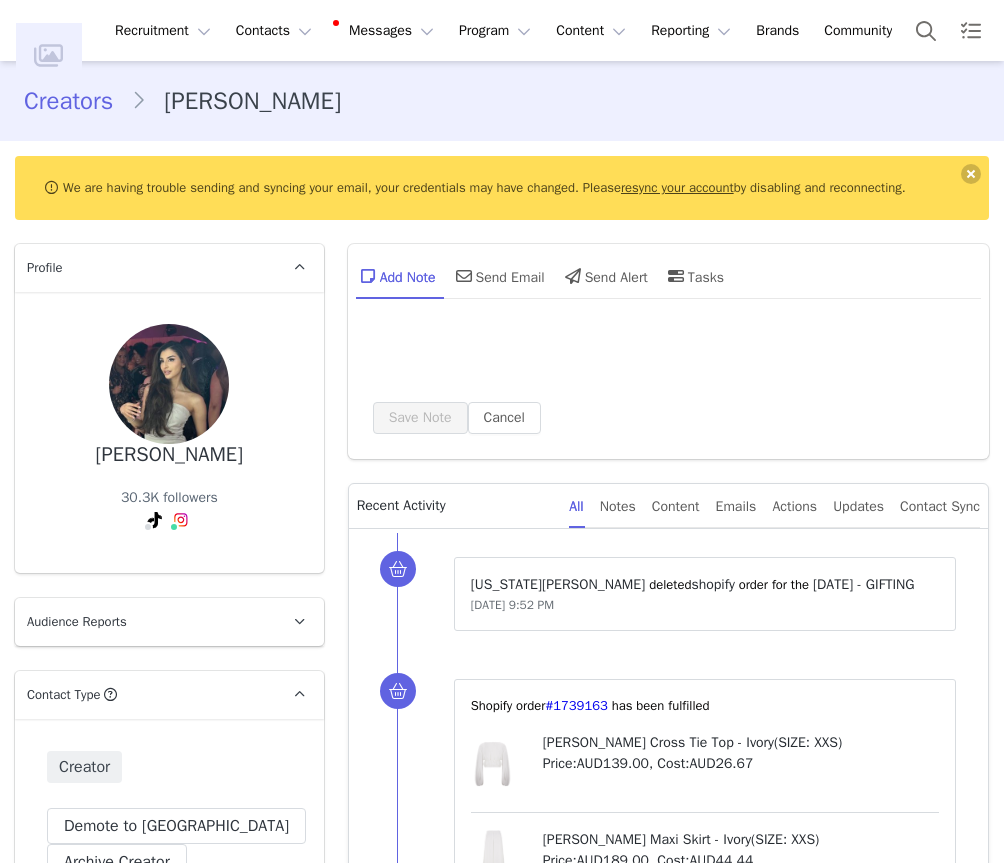 scroll, scrollTop: 0, scrollLeft: 0, axis: both 